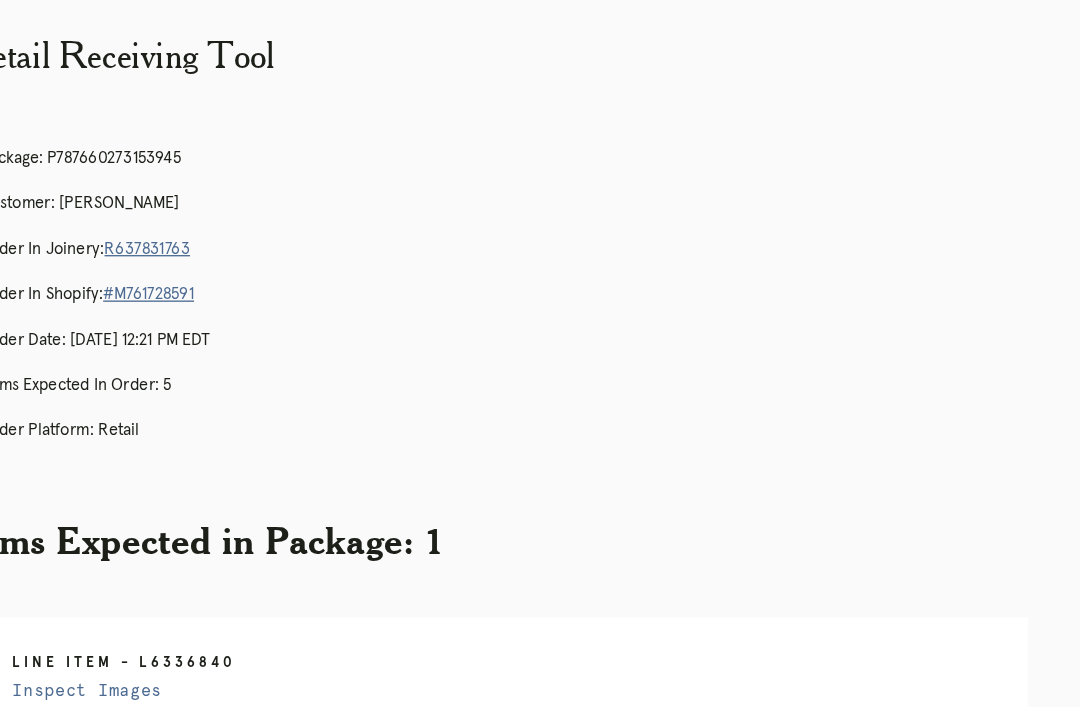 scroll, scrollTop: 0, scrollLeft: 0, axis: both 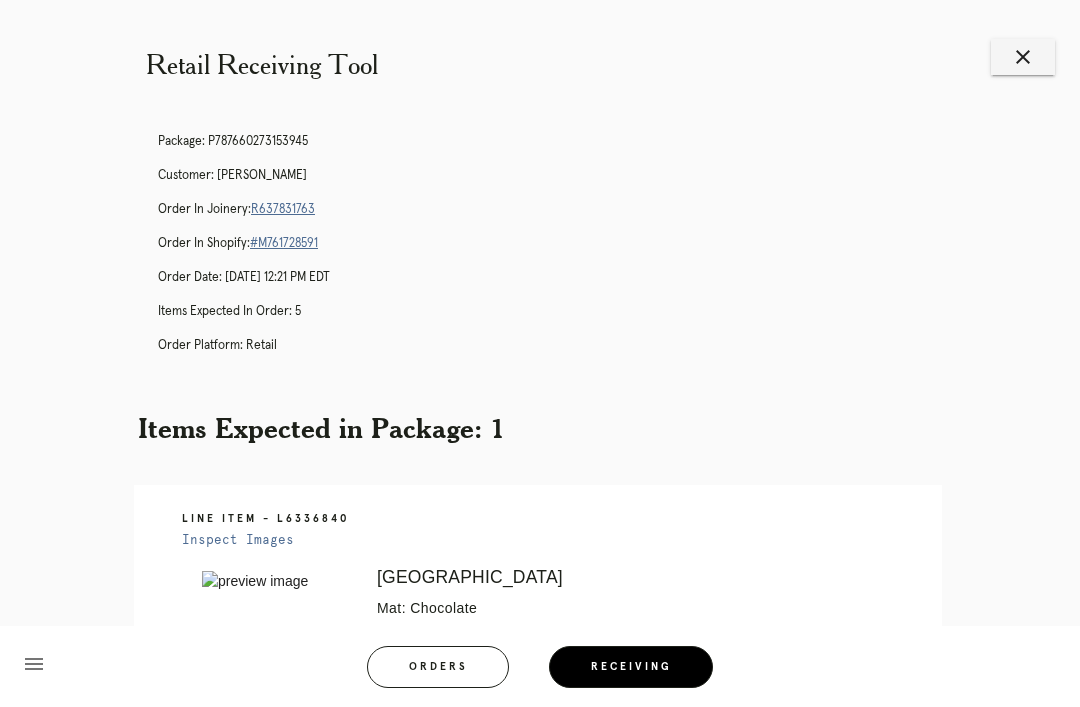 click on "Receiving" at bounding box center (631, 667) 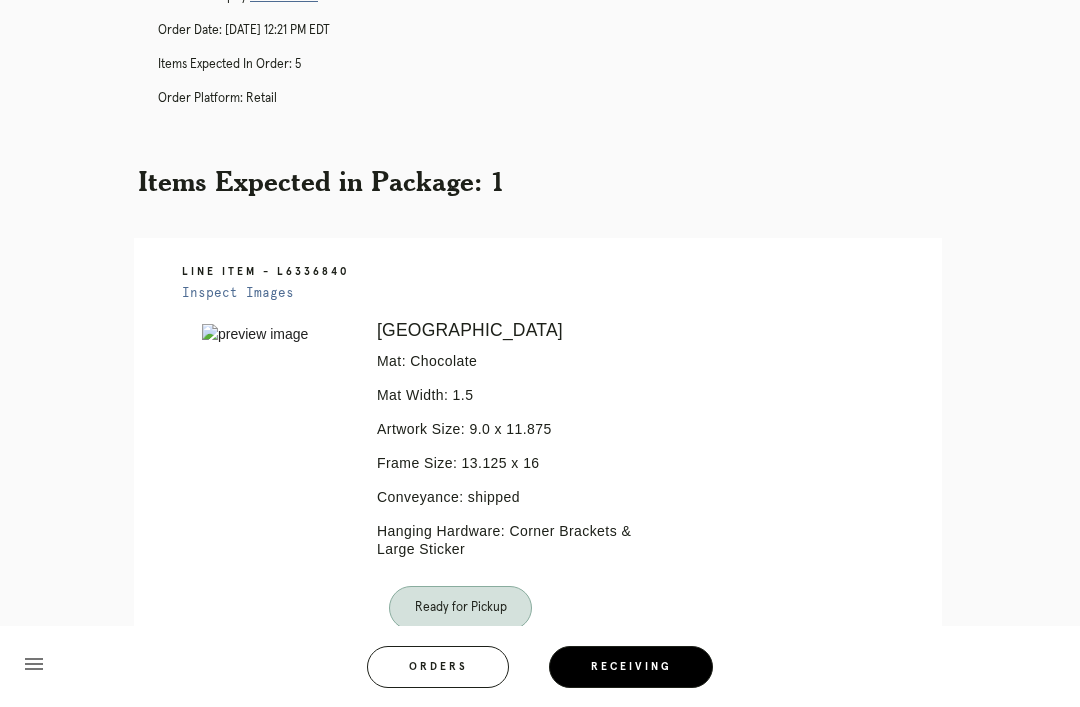 scroll, scrollTop: 262, scrollLeft: 0, axis: vertical 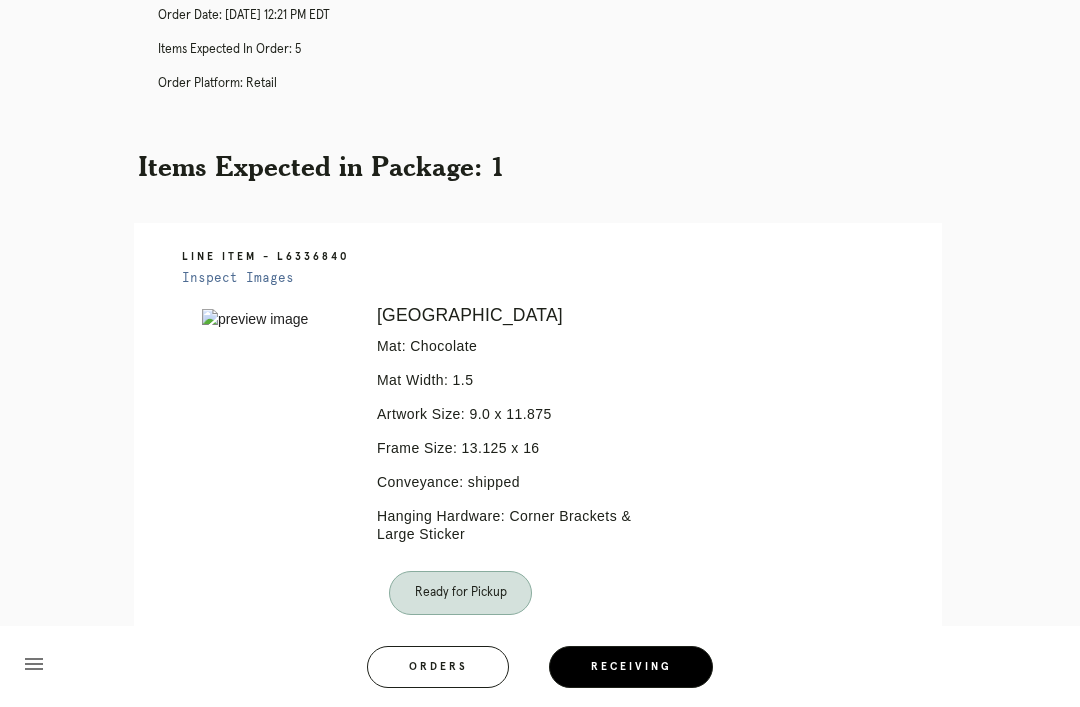 click on "Receiving" at bounding box center (631, 667) 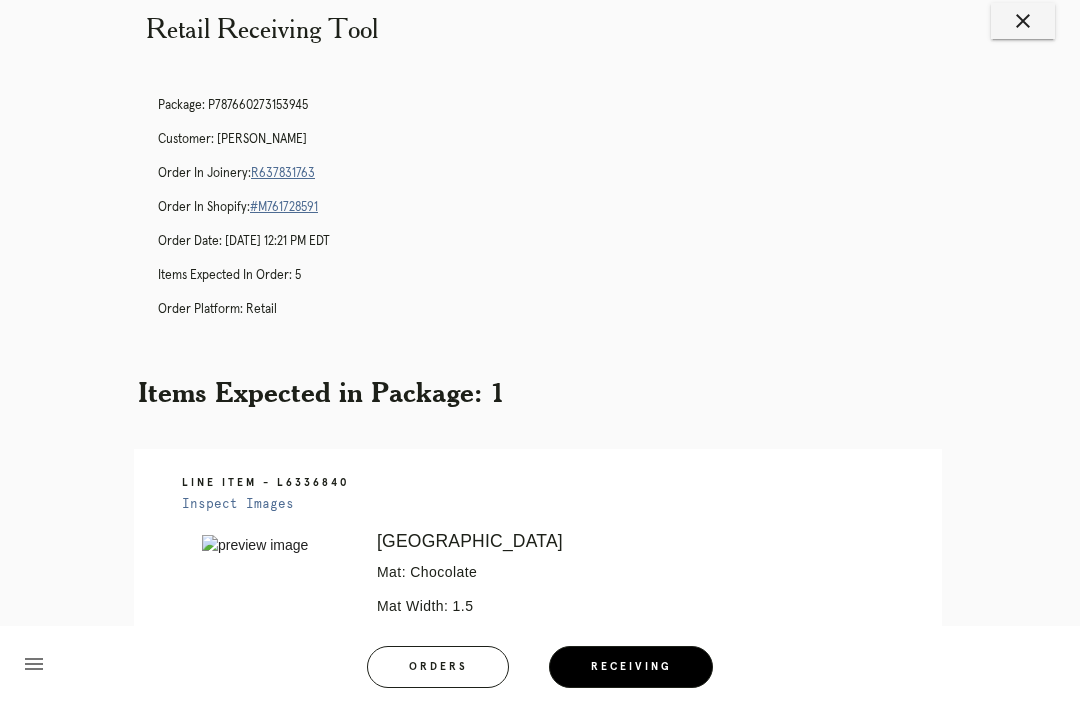scroll, scrollTop: 0, scrollLeft: 0, axis: both 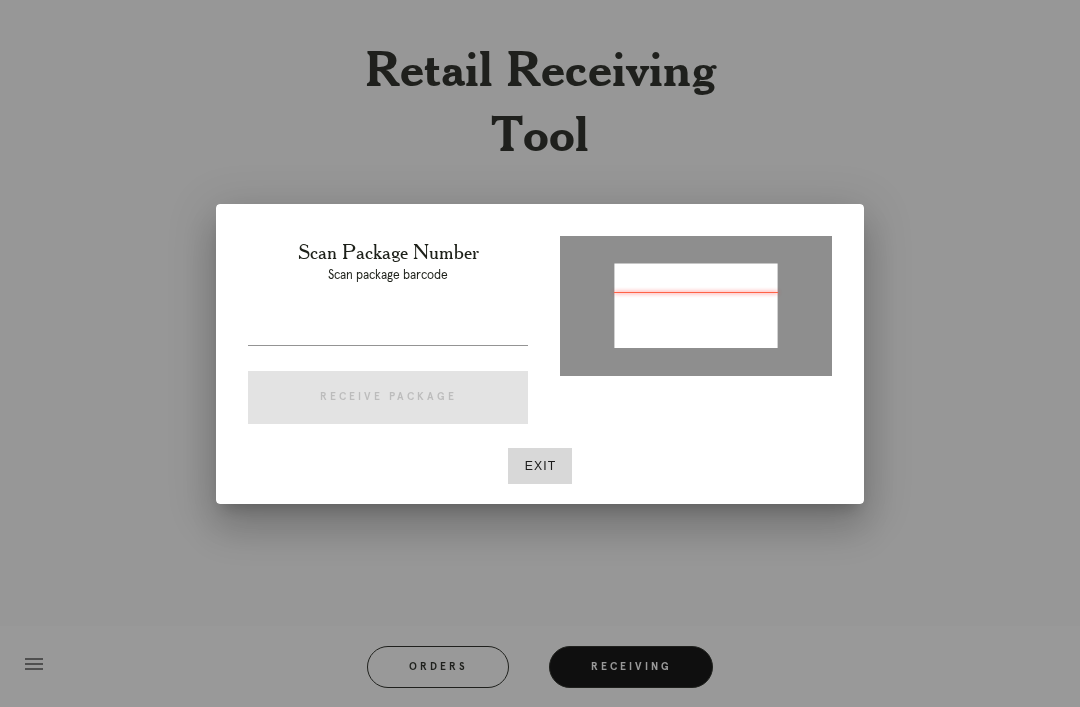 type on "P143135066729822" 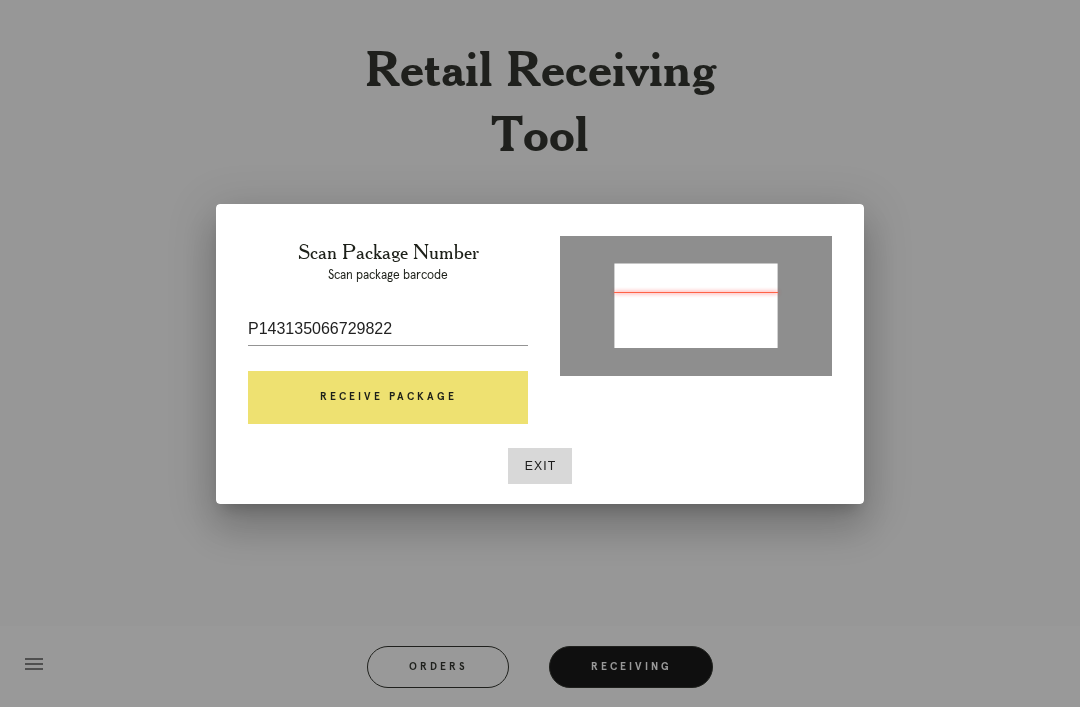click on "Receive Package" at bounding box center (388, 398) 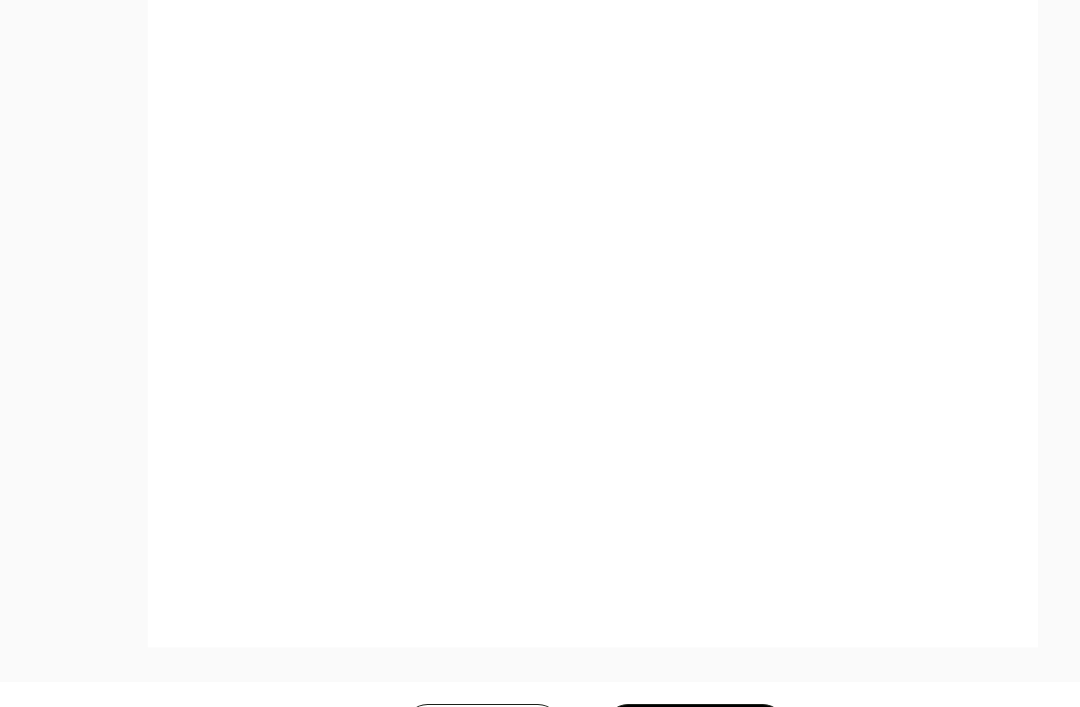 scroll, scrollTop: 1130, scrollLeft: 0, axis: vertical 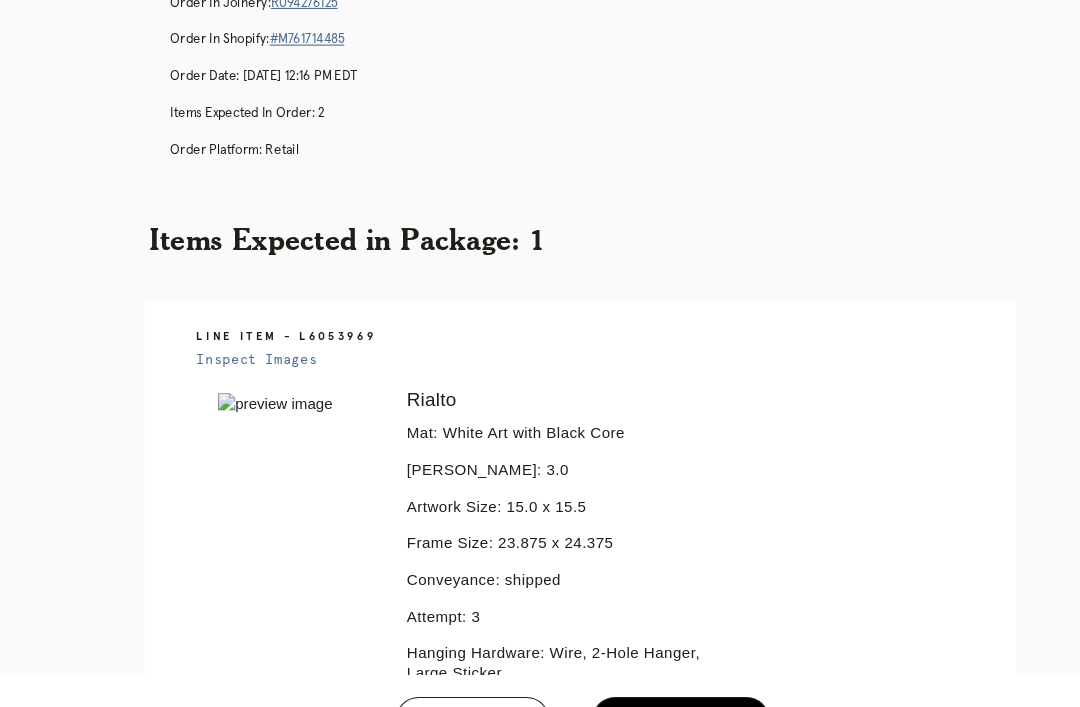 click on "Receiving" at bounding box center [631, 667] 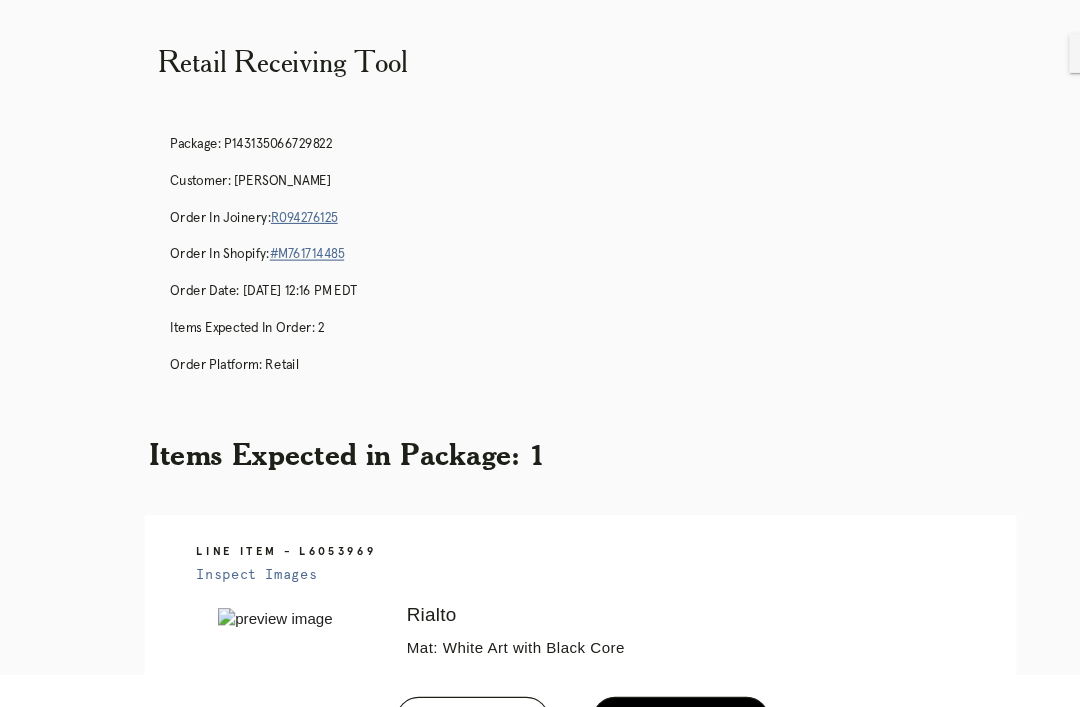 scroll, scrollTop: 0, scrollLeft: 0, axis: both 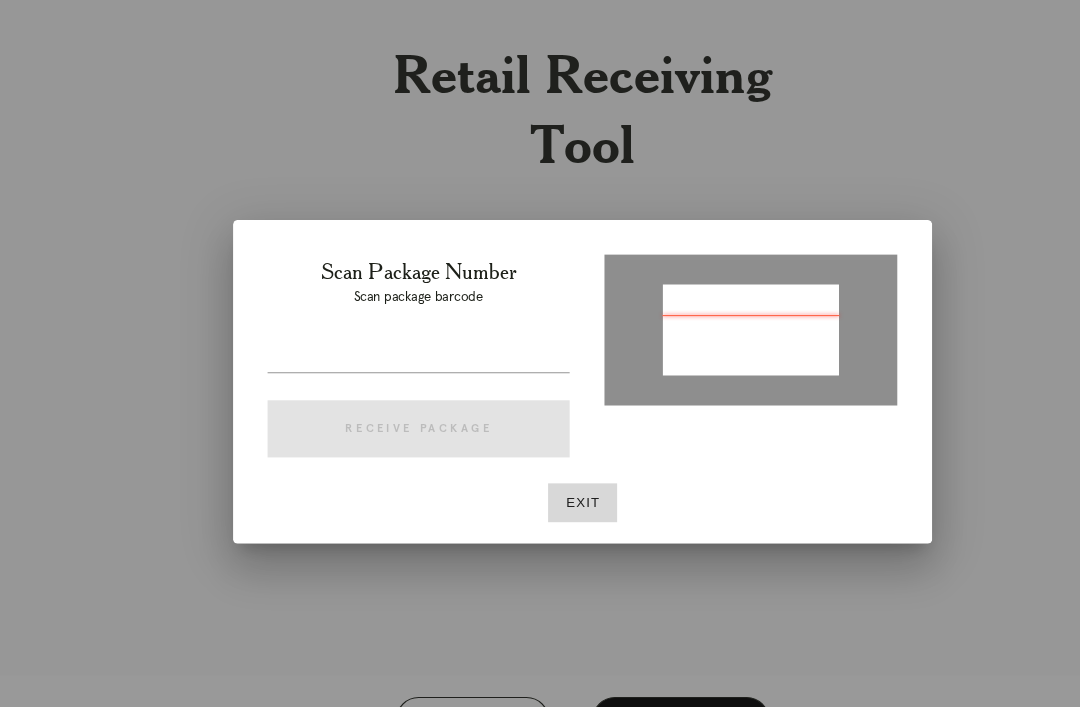 type on "P492507992083168" 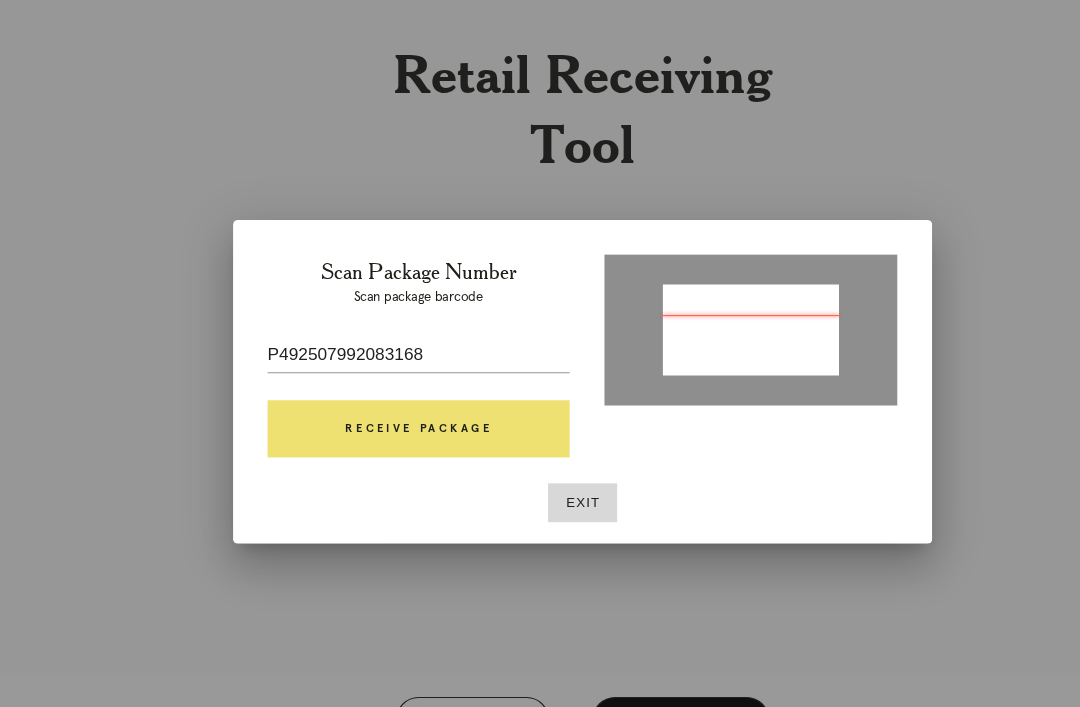 click on "Receive Package" at bounding box center (388, 398) 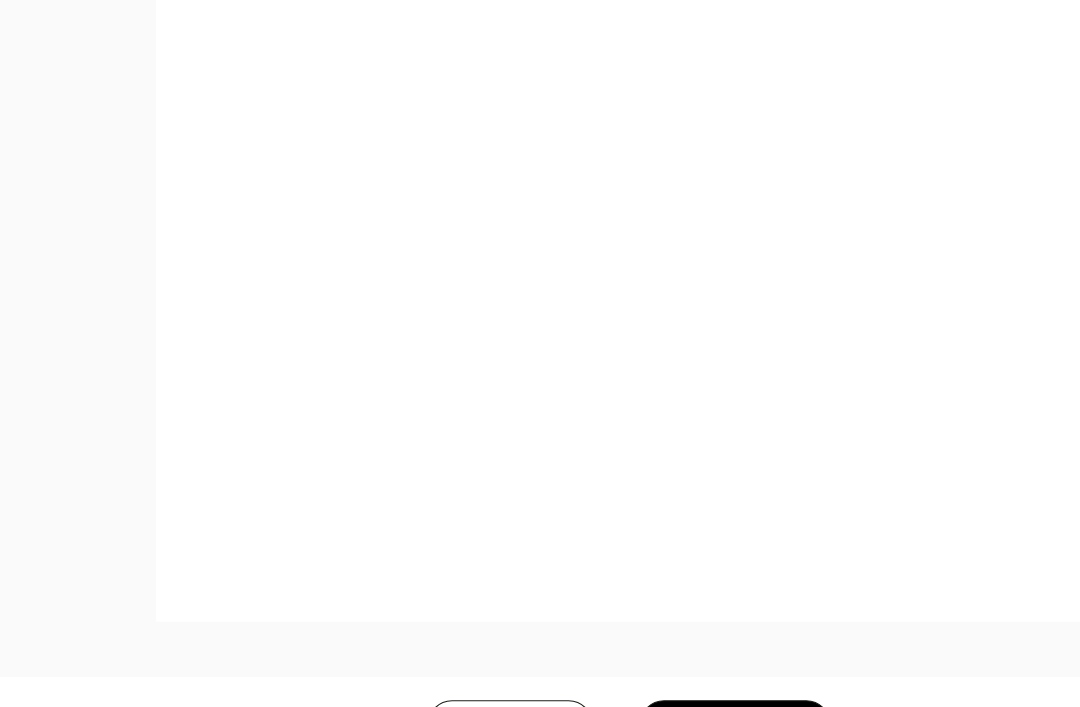 scroll, scrollTop: 864, scrollLeft: 0, axis: vertical 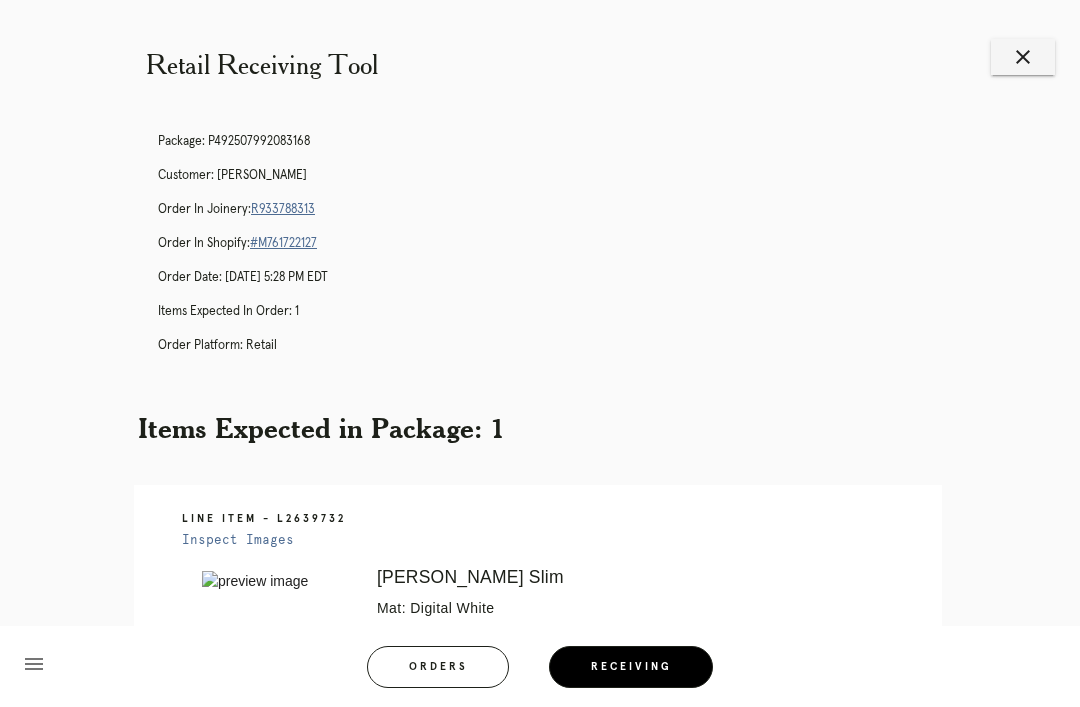click on "Receiving" at bounding box center [631, 667] 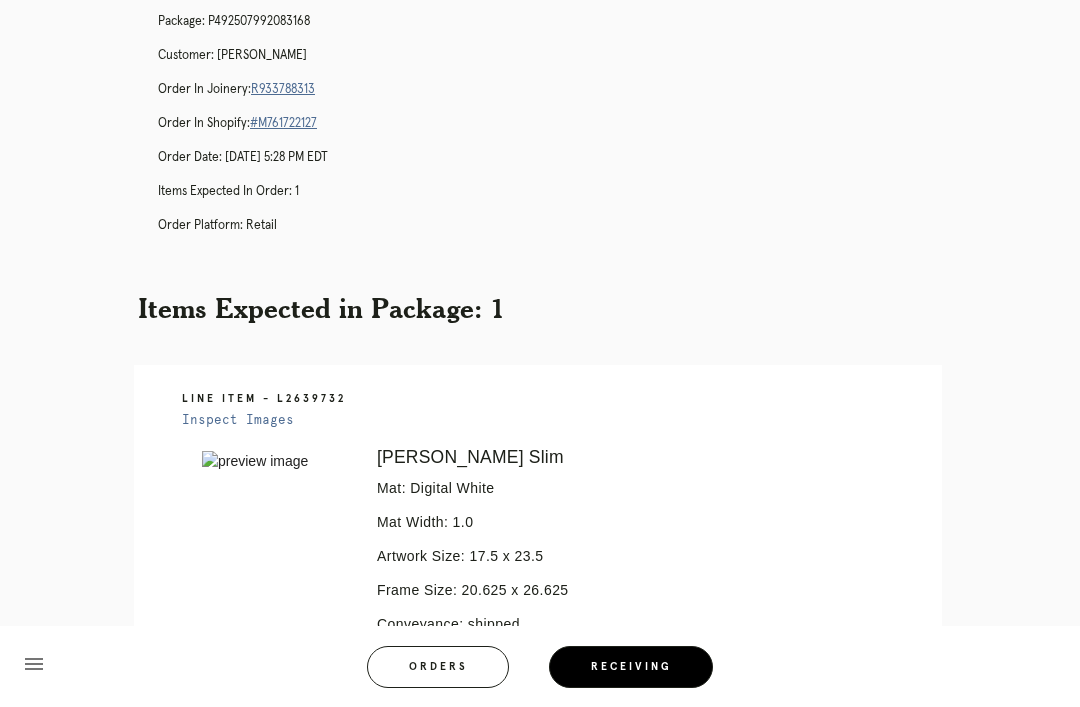 scroll, scrollTop: 0, scrollLeft: 0, axis: both 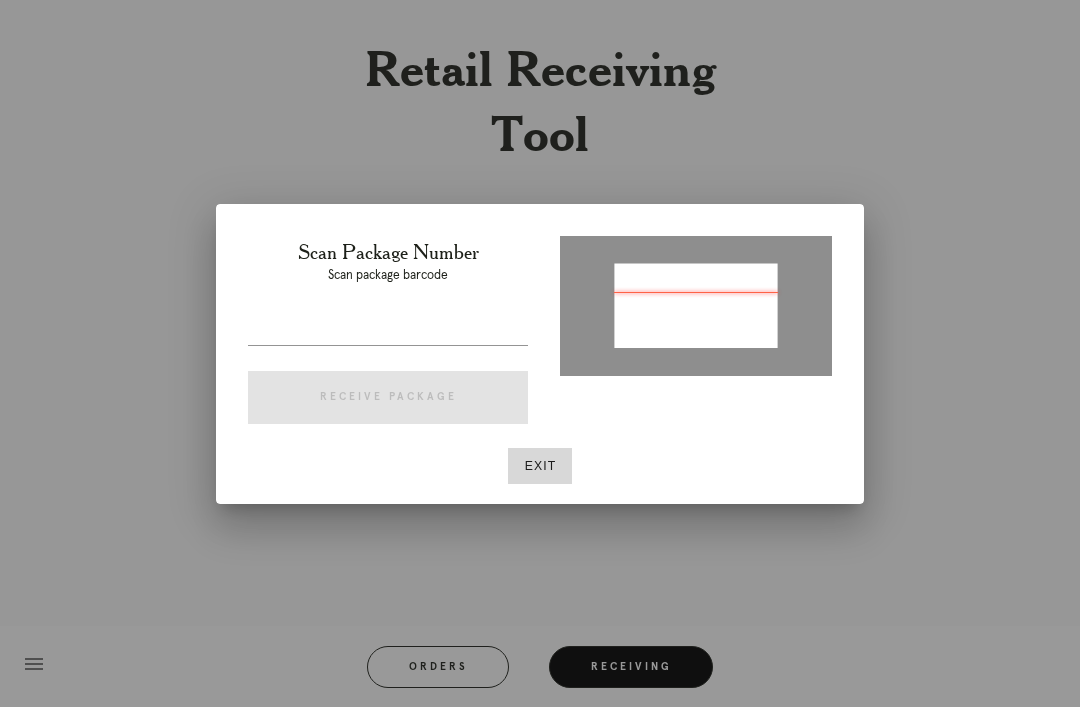 type on "P167379028261016" 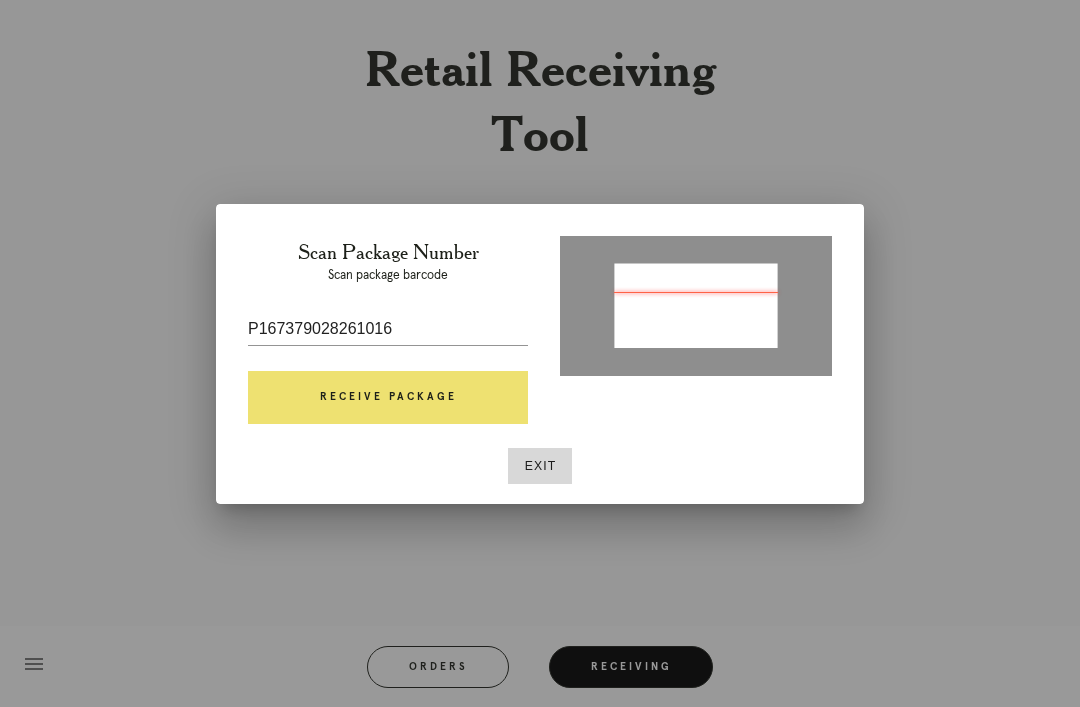 click on "Receive Package" at bounding box center [388, 398] 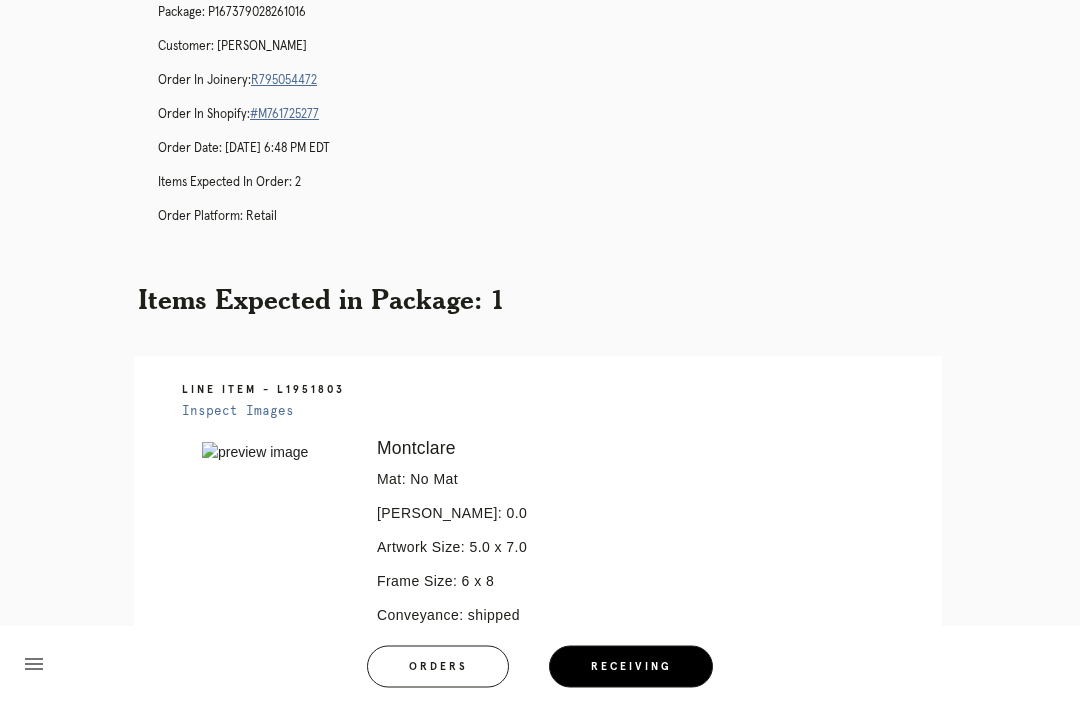 scroll, scrollTop: 48, scrollLeft: 0, axis: vertical 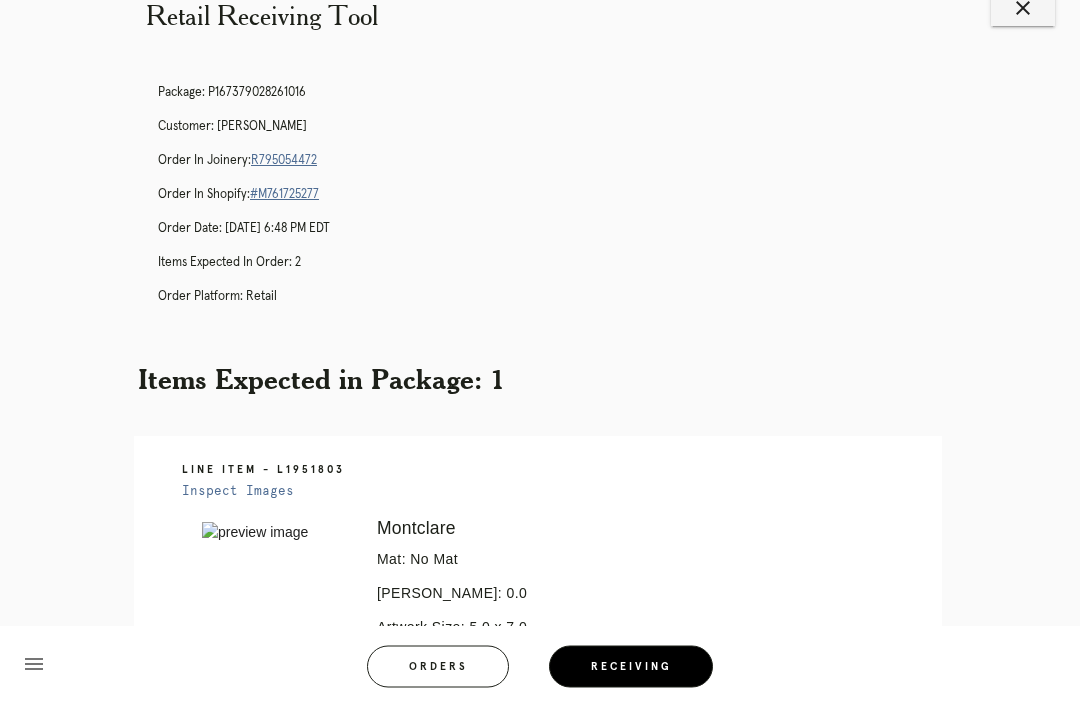 click on "R795054472" at bounding box center (284, 161) 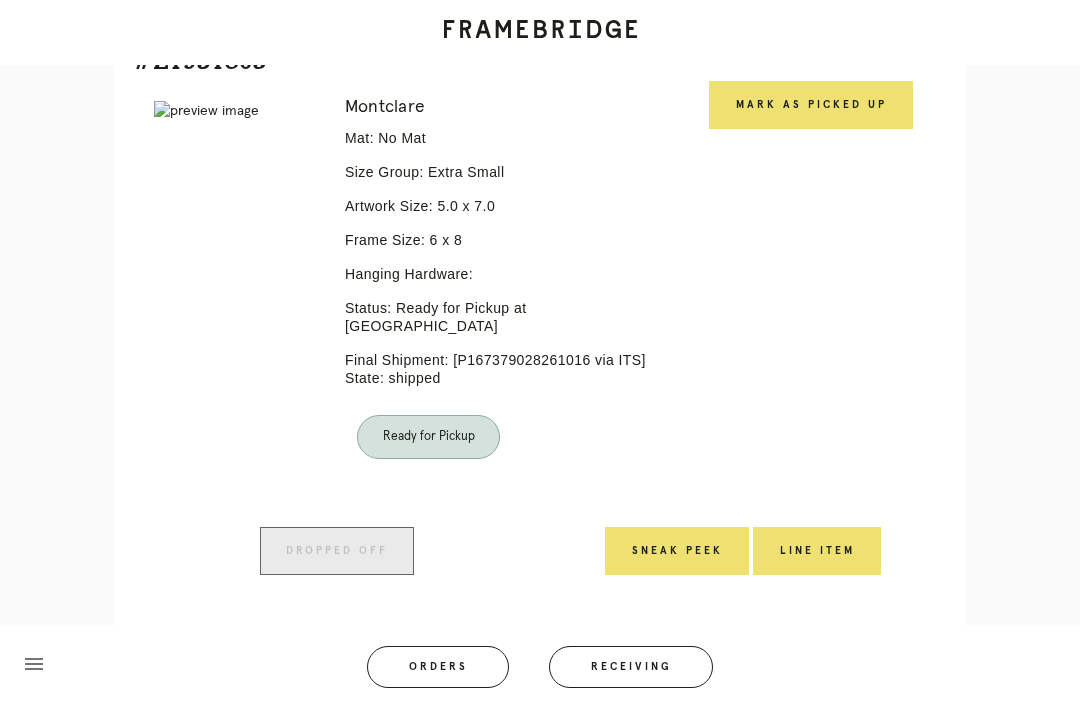 scroll, scrollTop: 516, scrollLeft: 0, axis: vertical 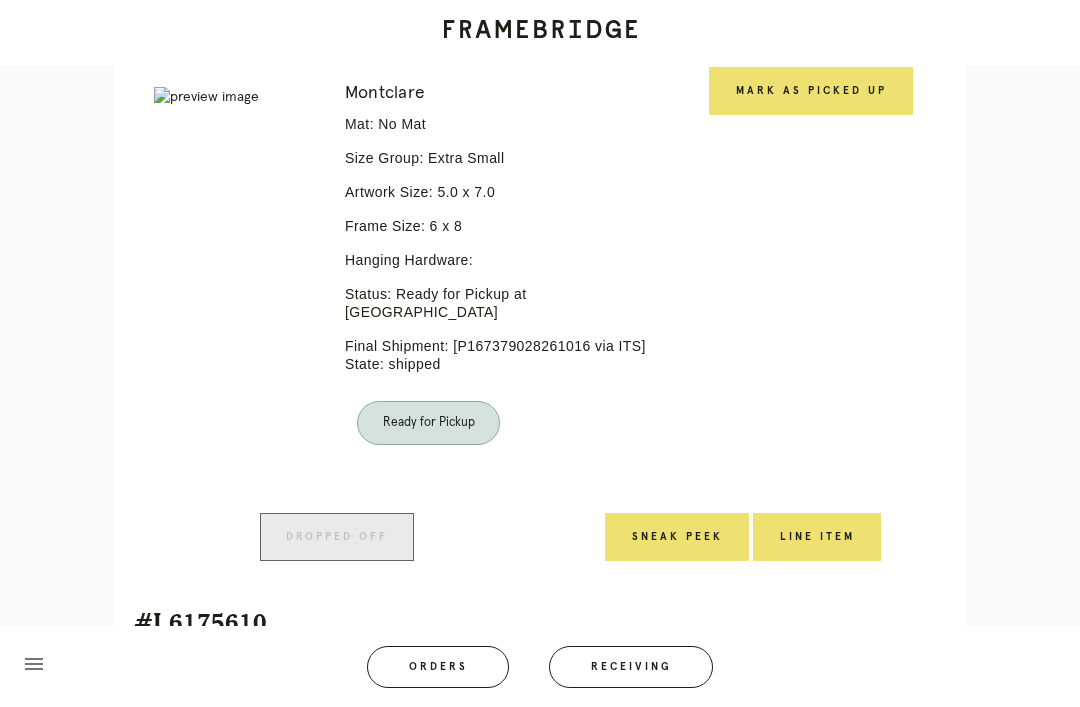 click on "Mark as Picked Up" at bounding box center [811, 91] 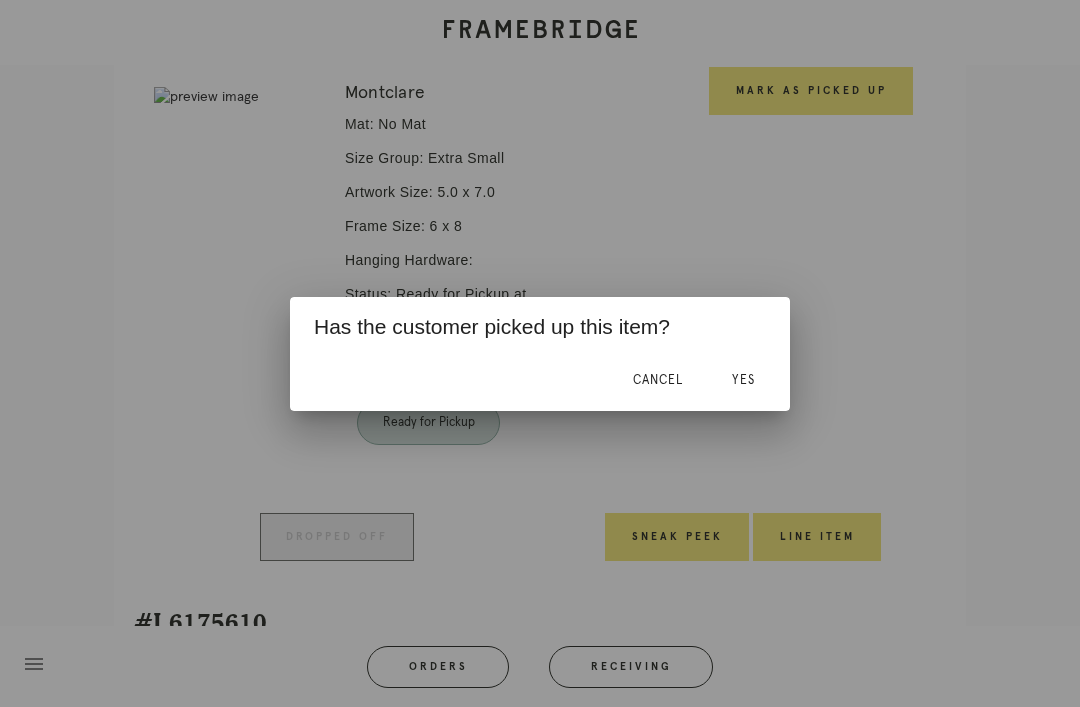 click on "Yes" at bounding box center [743, 381] 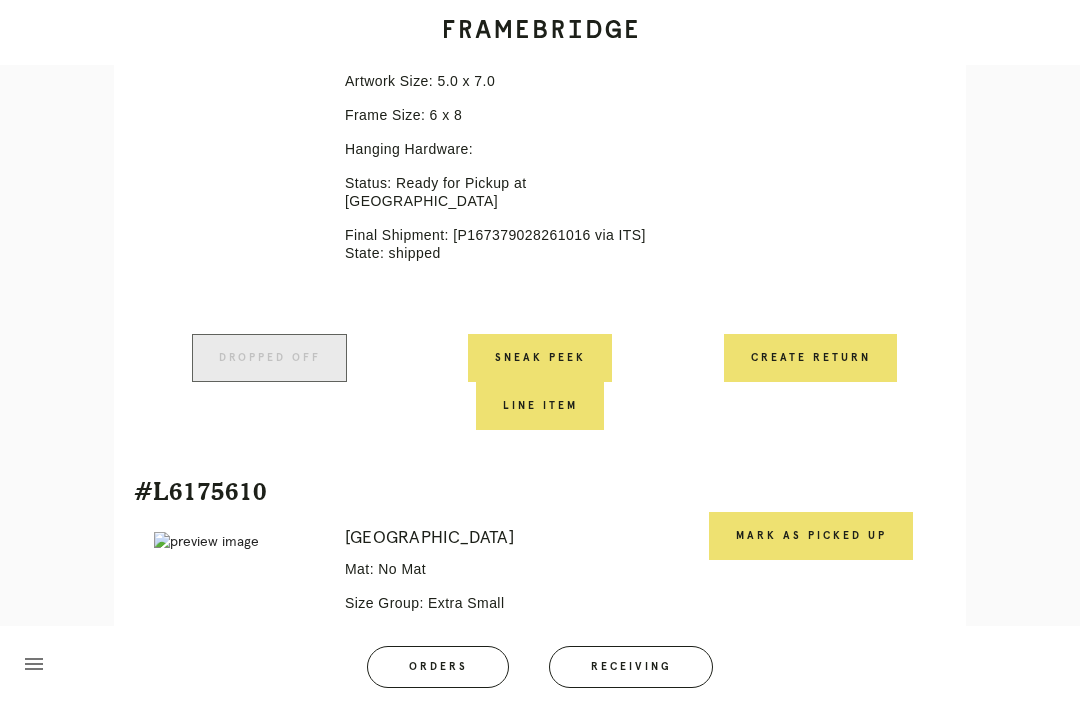 scroll, scrollTop: 975, scrollLeft: 0, axis: vertical 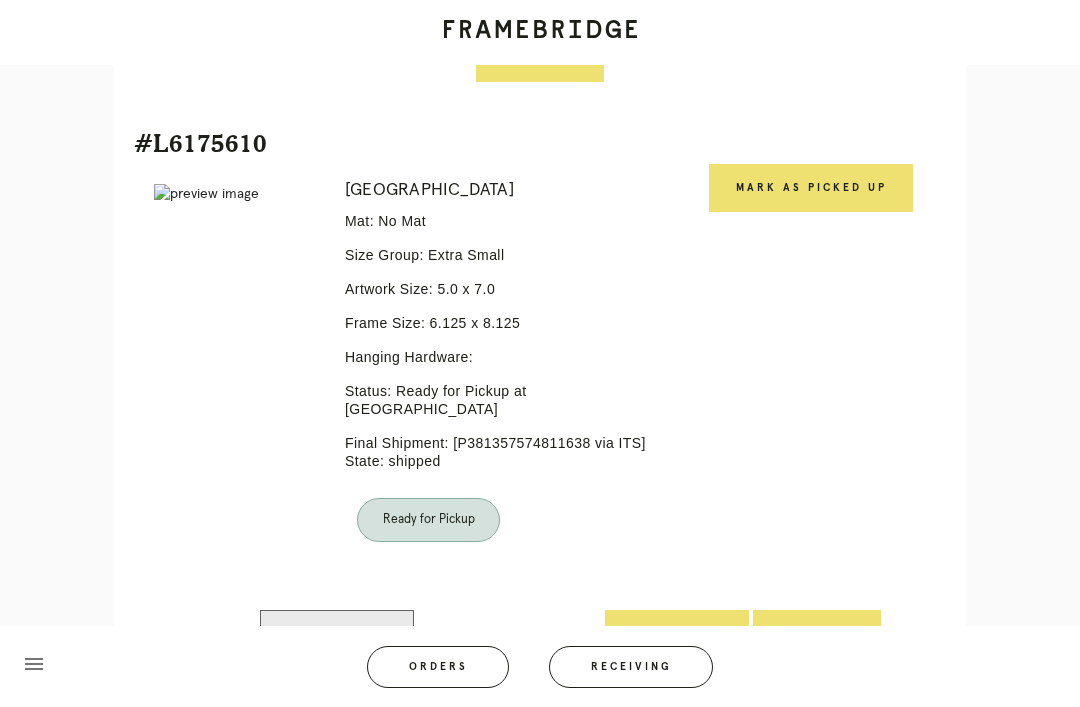 click on "Mark as Picked Up" at bounding box center [811, 188] 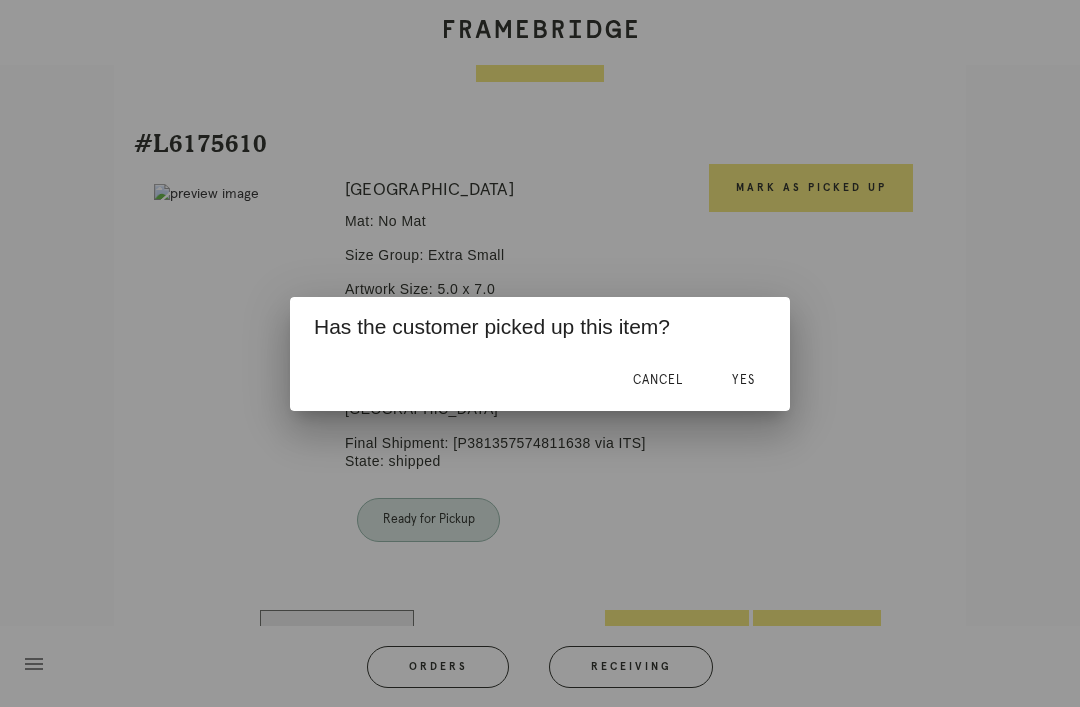 click on "Yes" at bounding box center (743, 381) 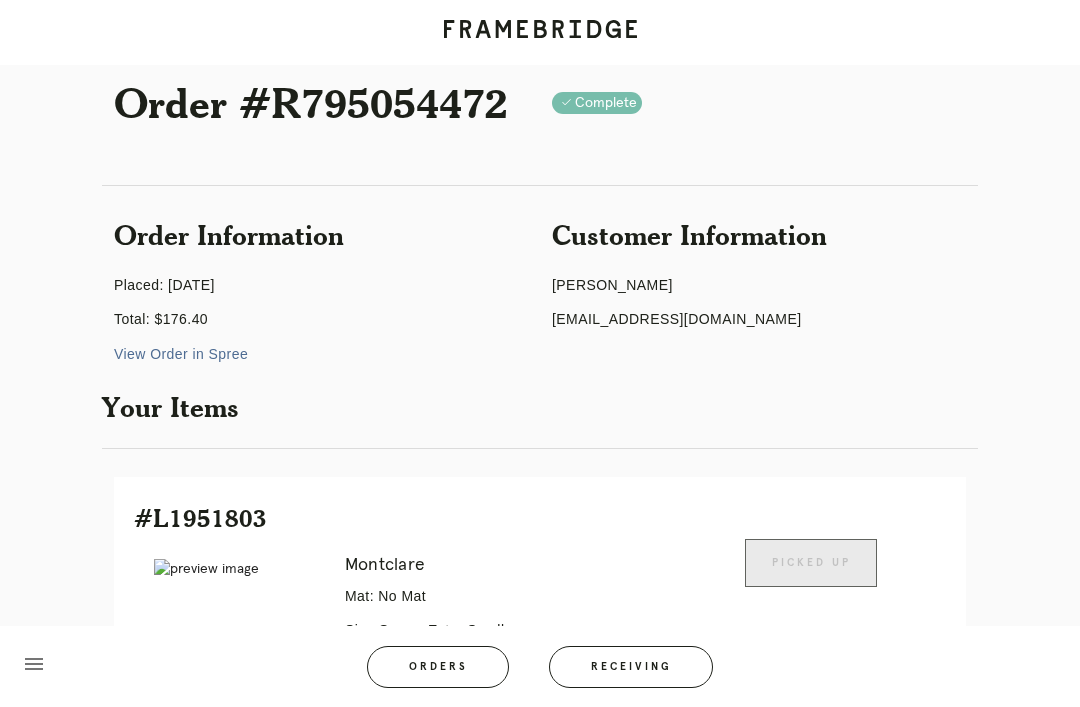 scroll, scrollTop: 0, scrollLeft: 0, axis: both 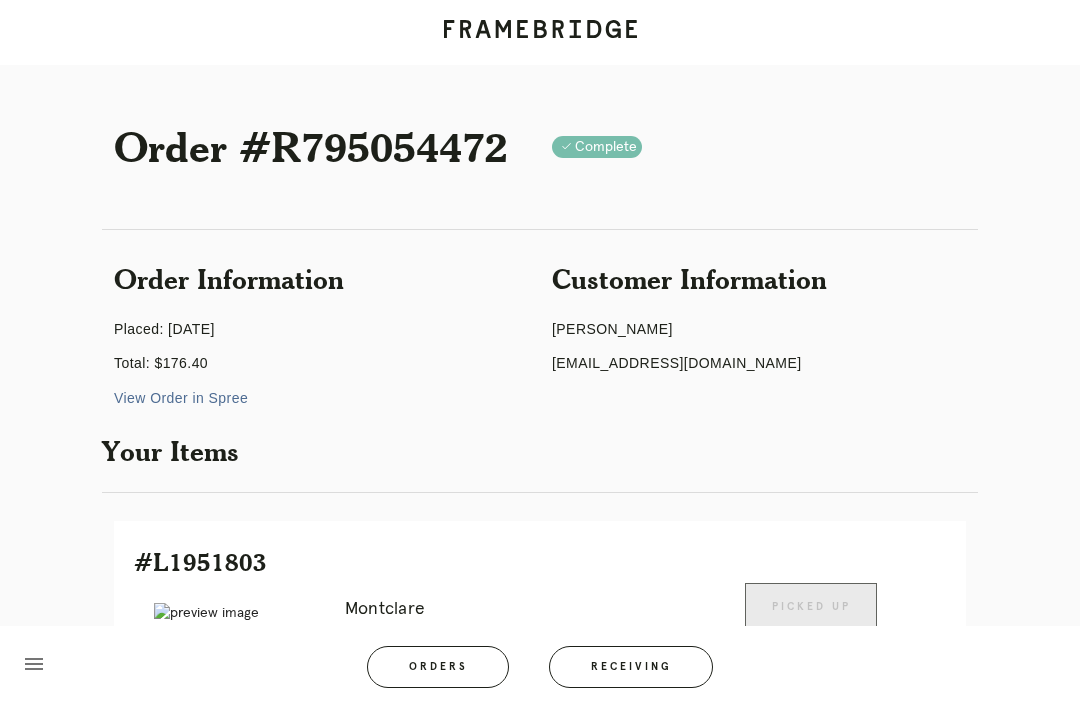 click on "menu
Orders
Receiving
Logged in as:   aaron.howe@framebridge.com   West Loop
Logout" at bounding box center (540, 673) 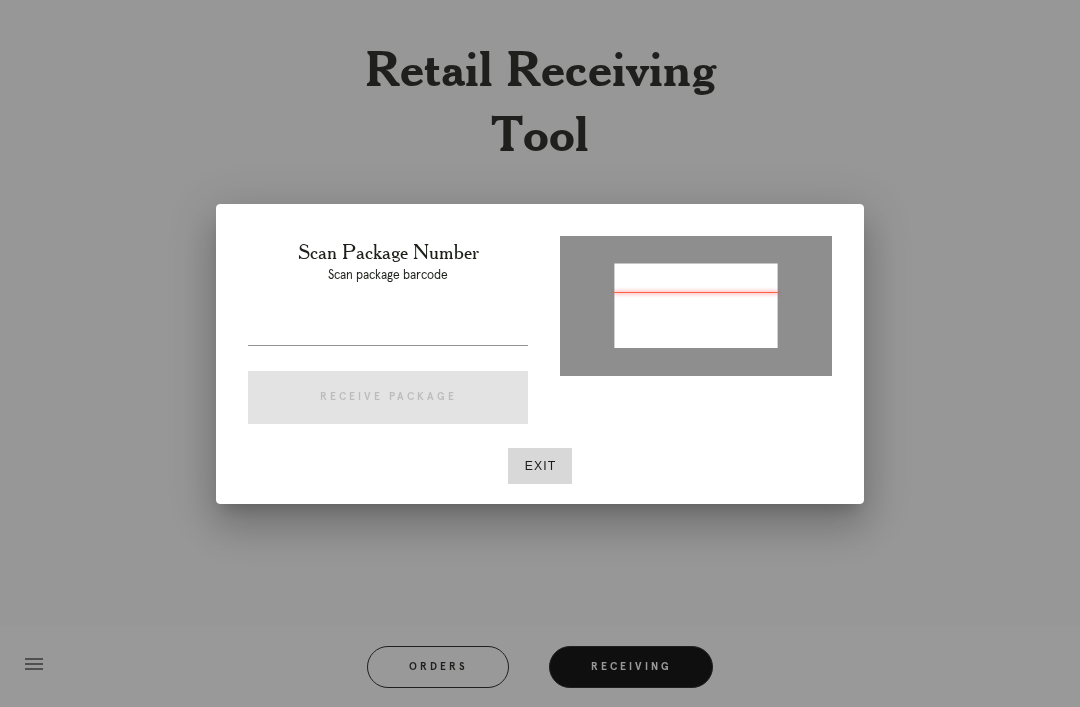 type on "P324781802758237" 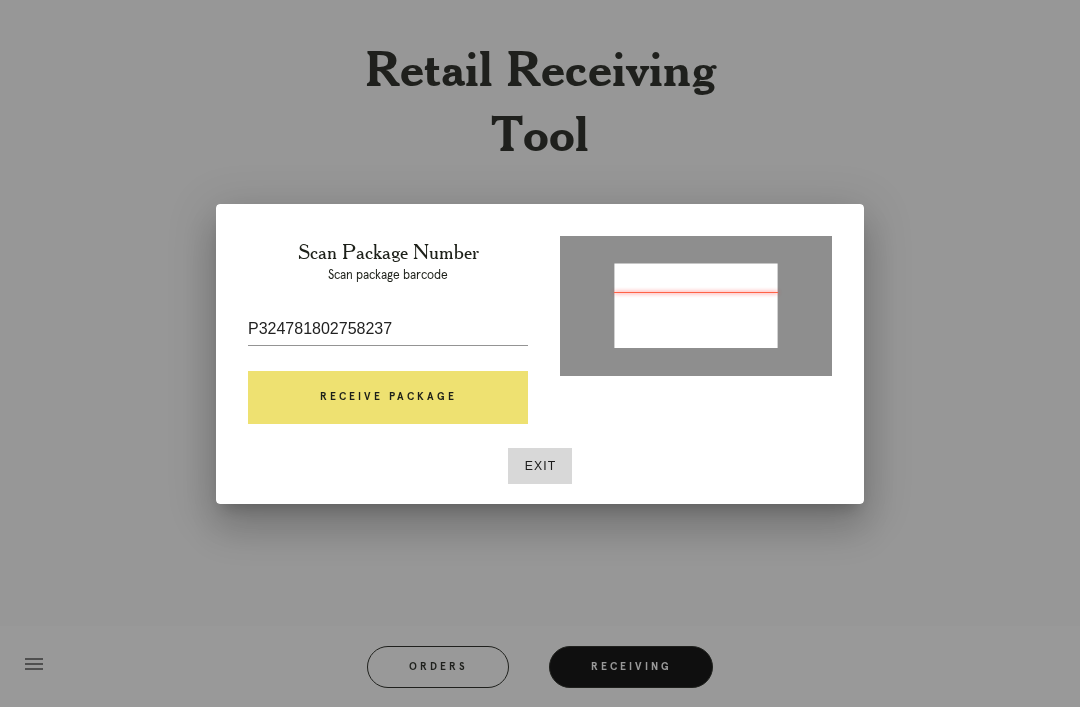click on "Receive Package" at bounding box center [388, 398] 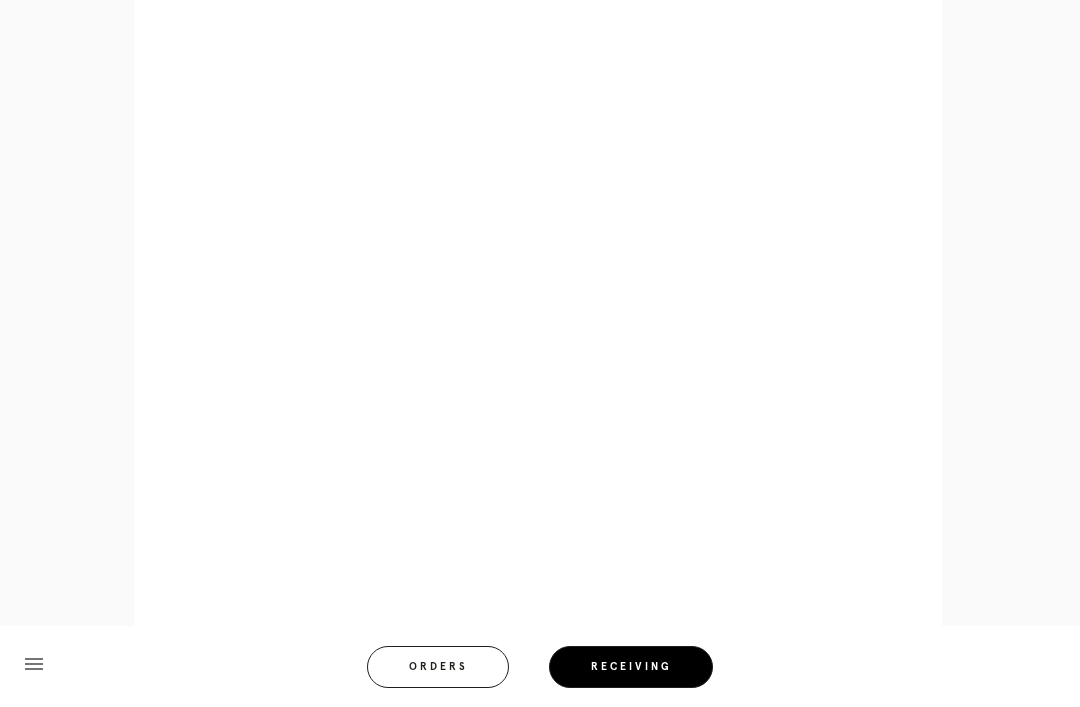 scroll, scrollTop: 910, scrollLeft: 0, axis: vertical 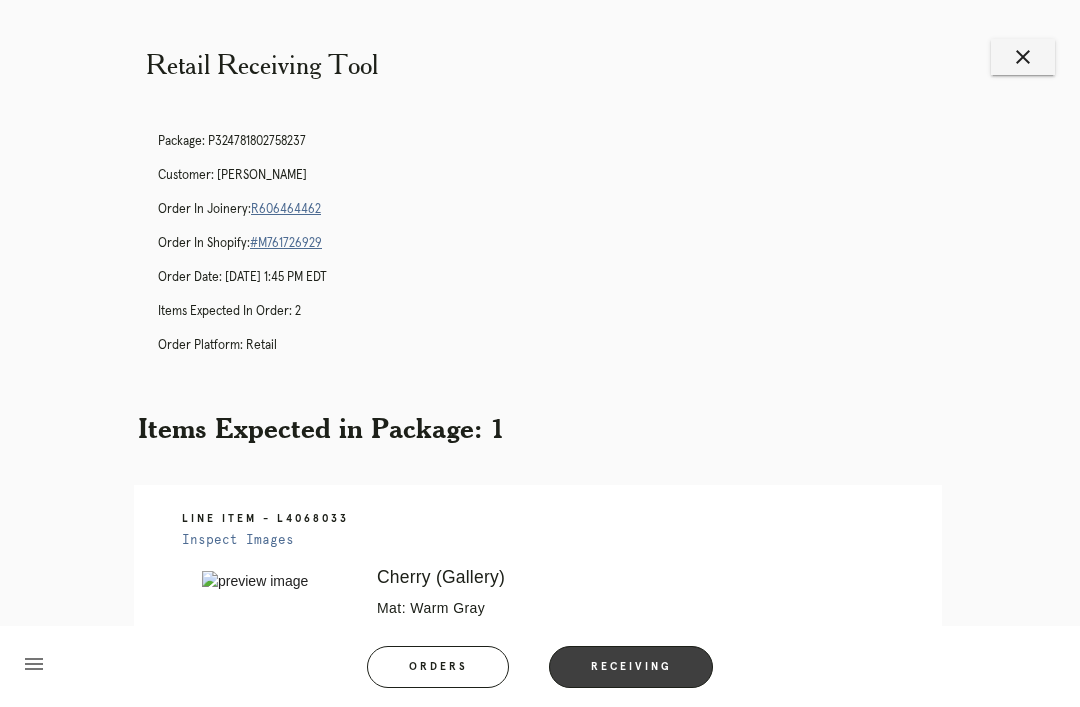 click on "Receiving" at bounding box center [631, 667] 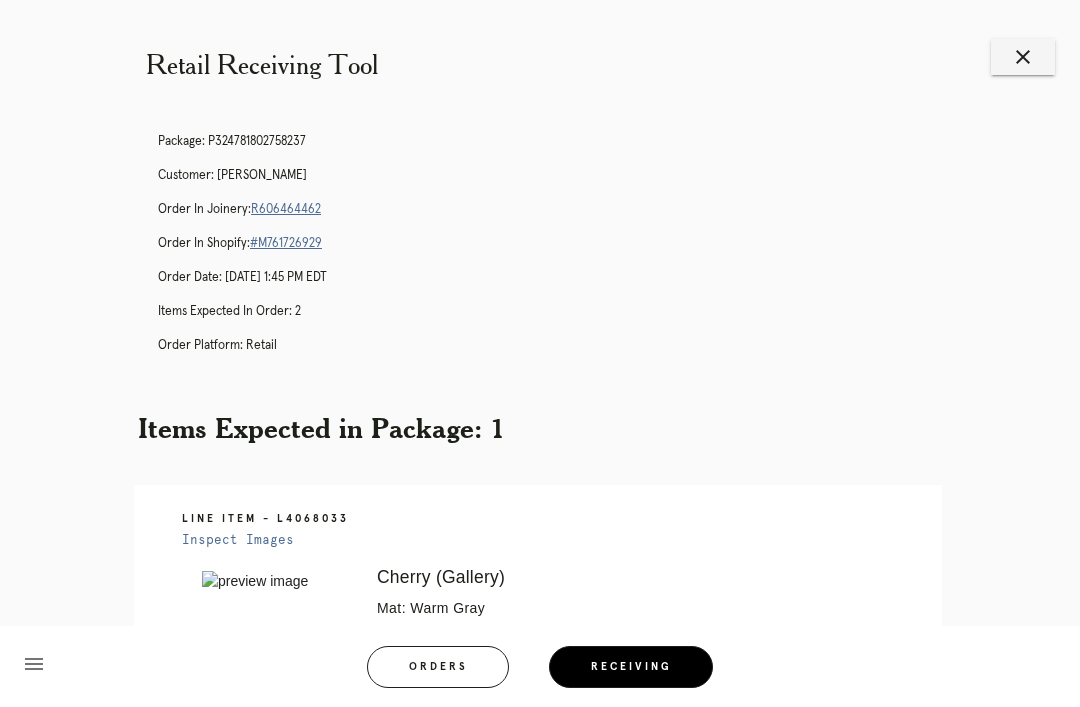 click on "Receiving" at bounding box center (631, 667) 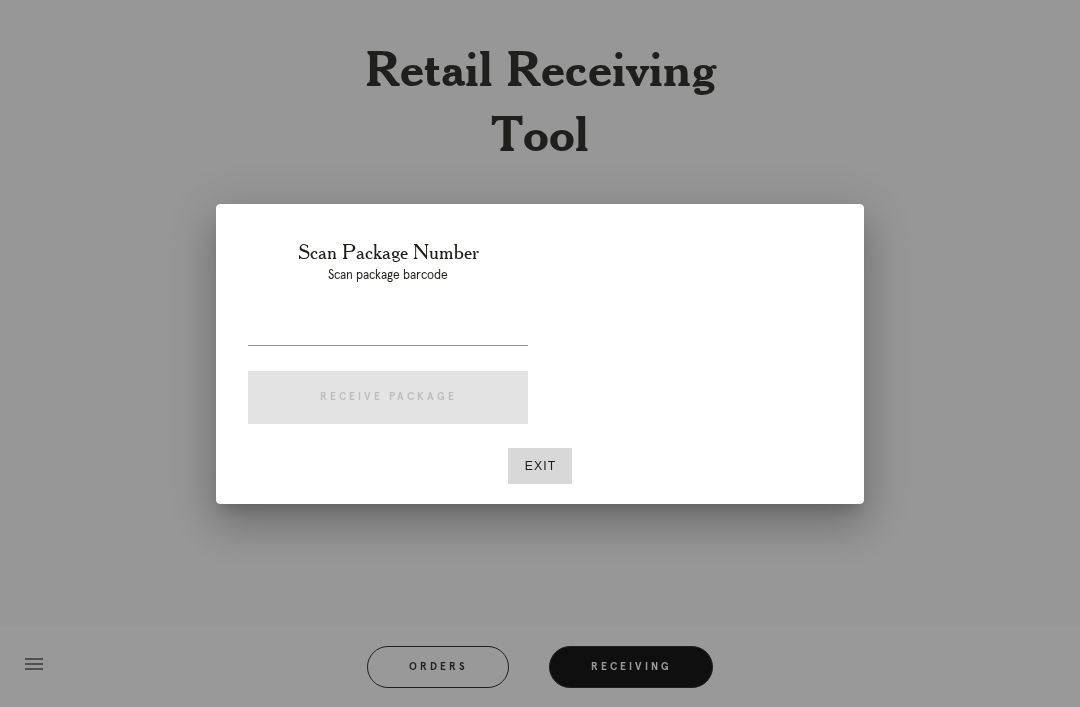 scroll, scrollTop: 0, scrollLeft: 0, axis: both 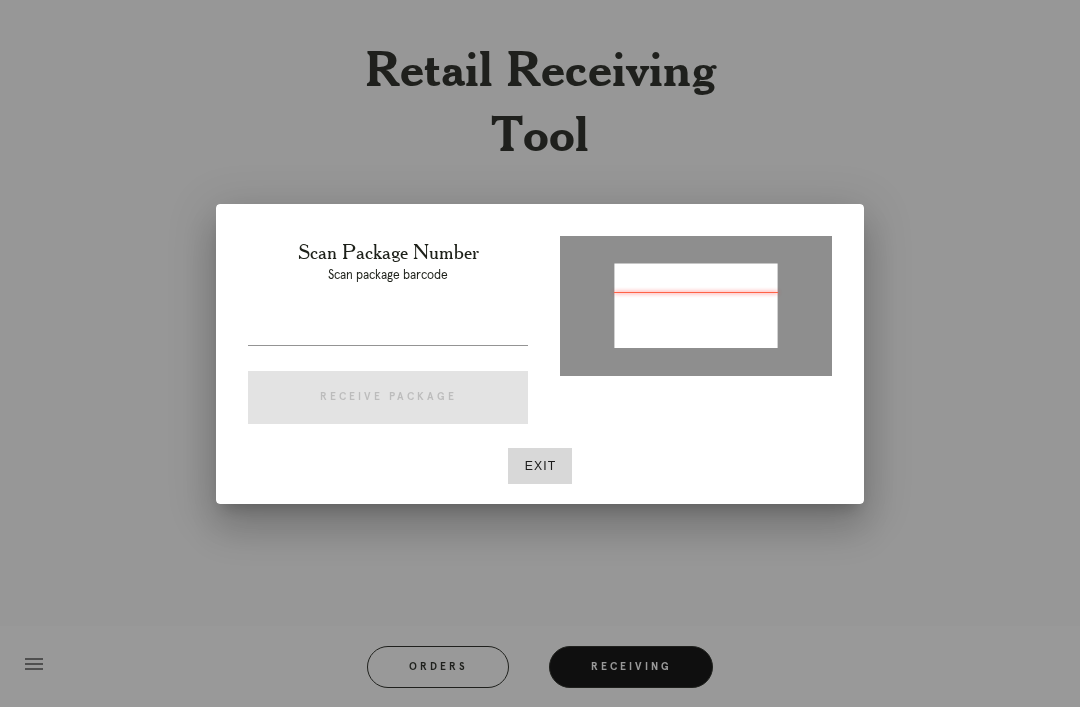 type on "P599509776181233" 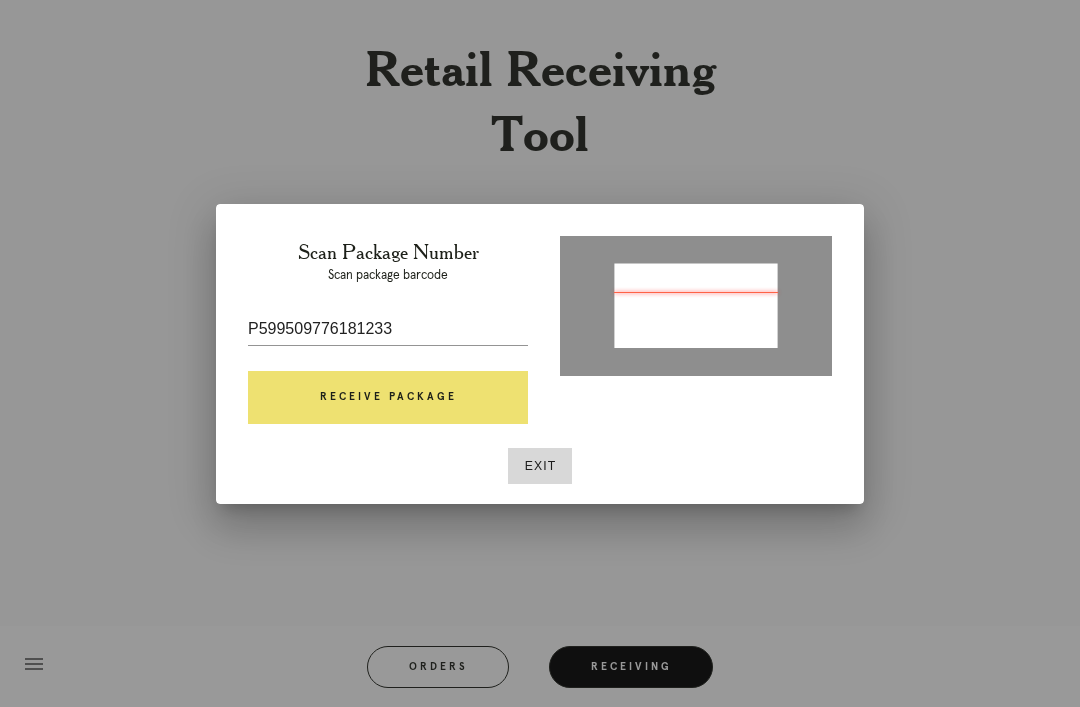 click on "Receive Package" at bounding box center (388, 398) 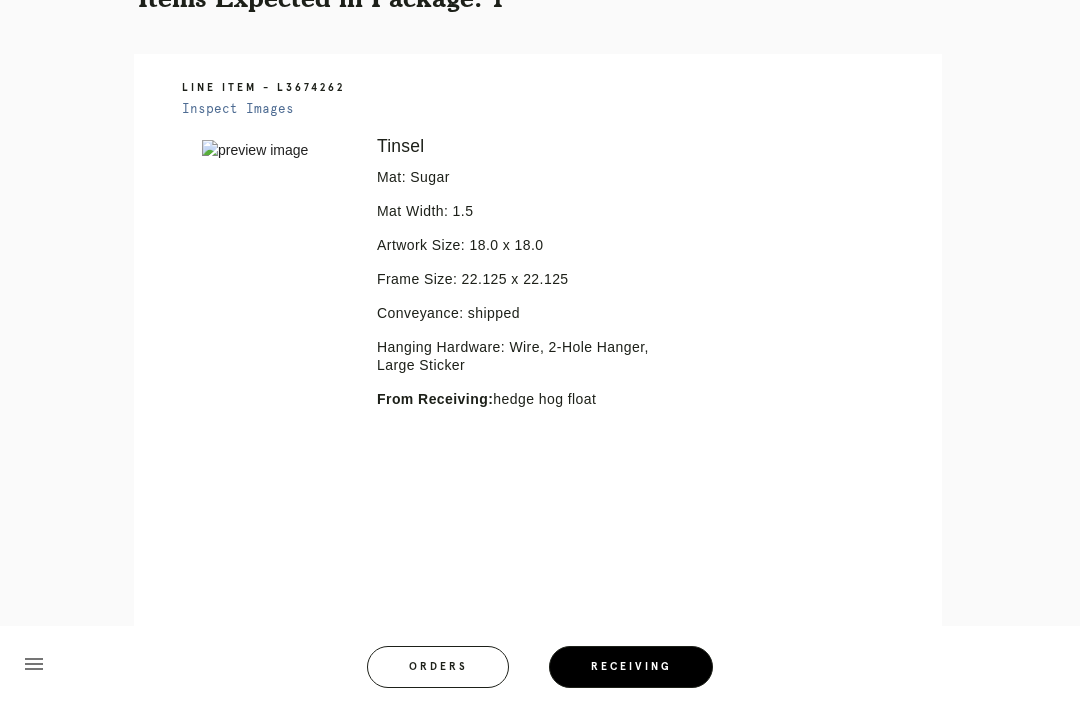 scroll, scrollTop: 690, scrollLeft: 0, axis: vertical 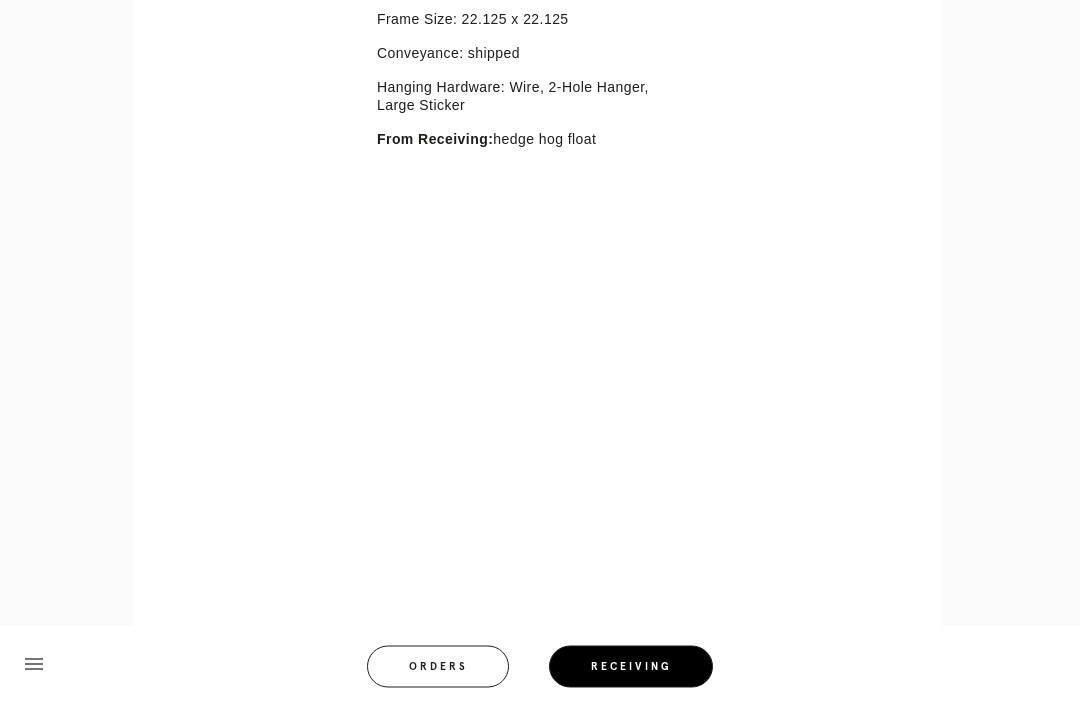 click on "Receiving" at bounding box center [631, 667] 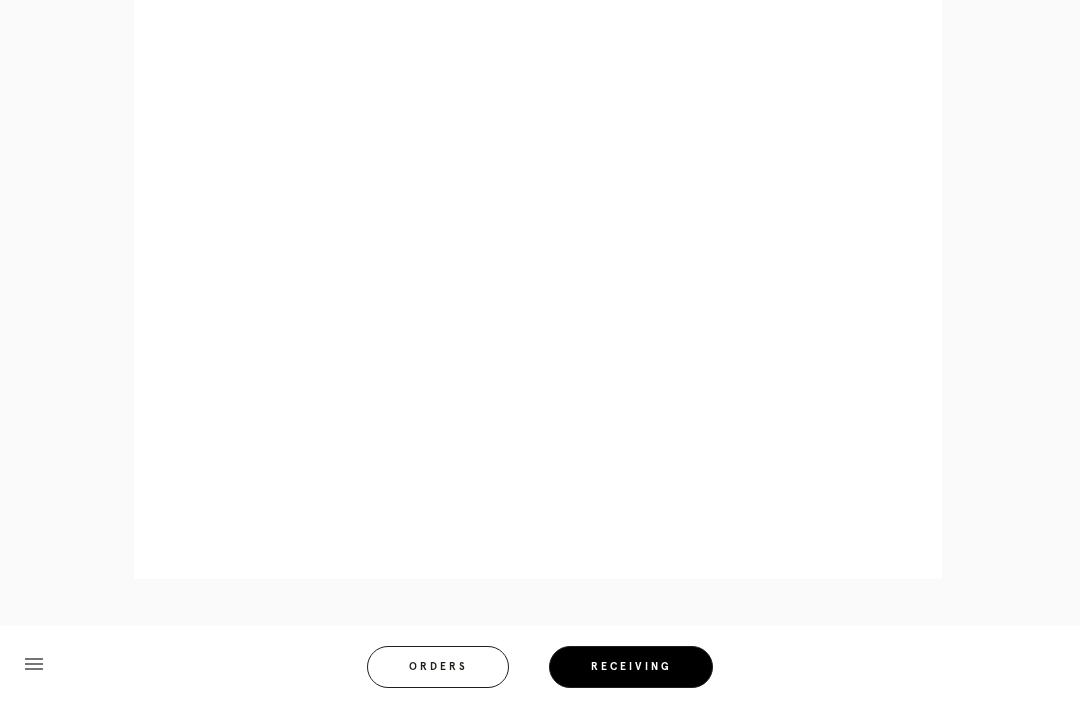 scroll, scrollTop: 892, scrollLeft: 0, axis: vertical 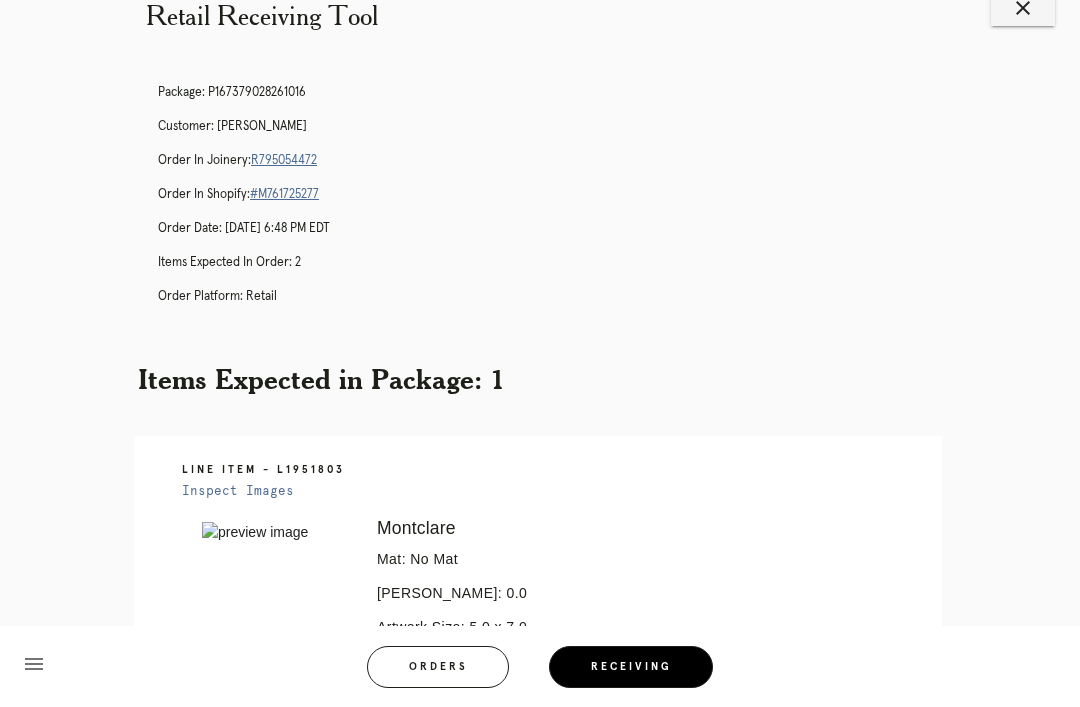 click on "Receiving" at bounding box center (631, 667) 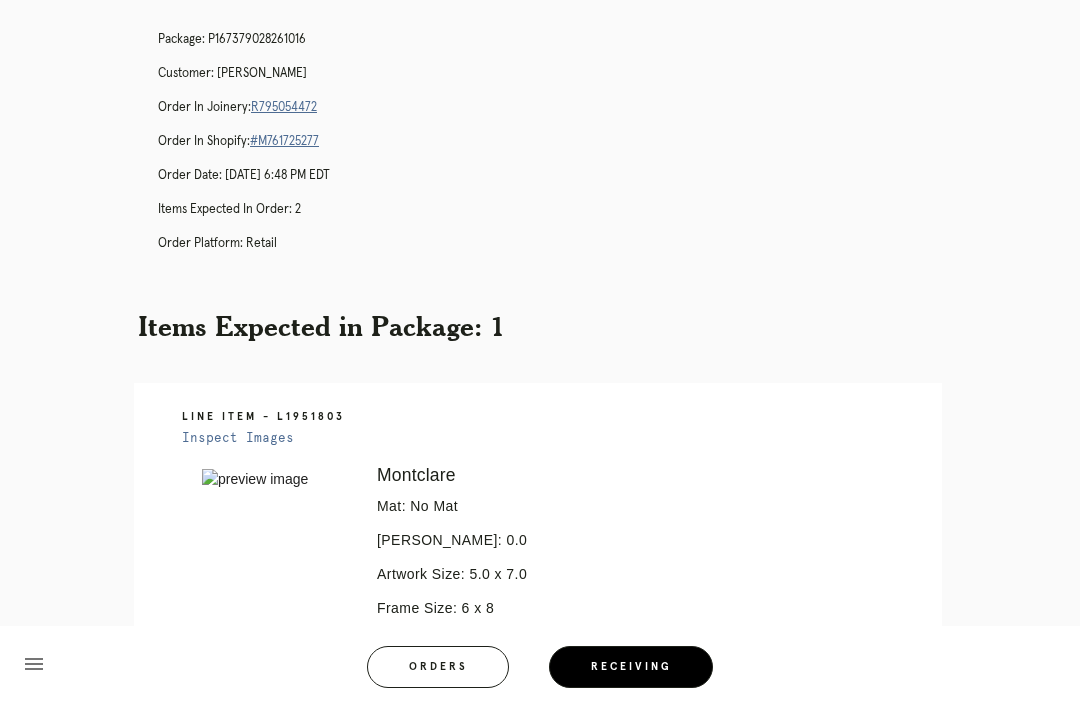 scroll, scrollTop: 0, scrollLeft: 0, axis: both 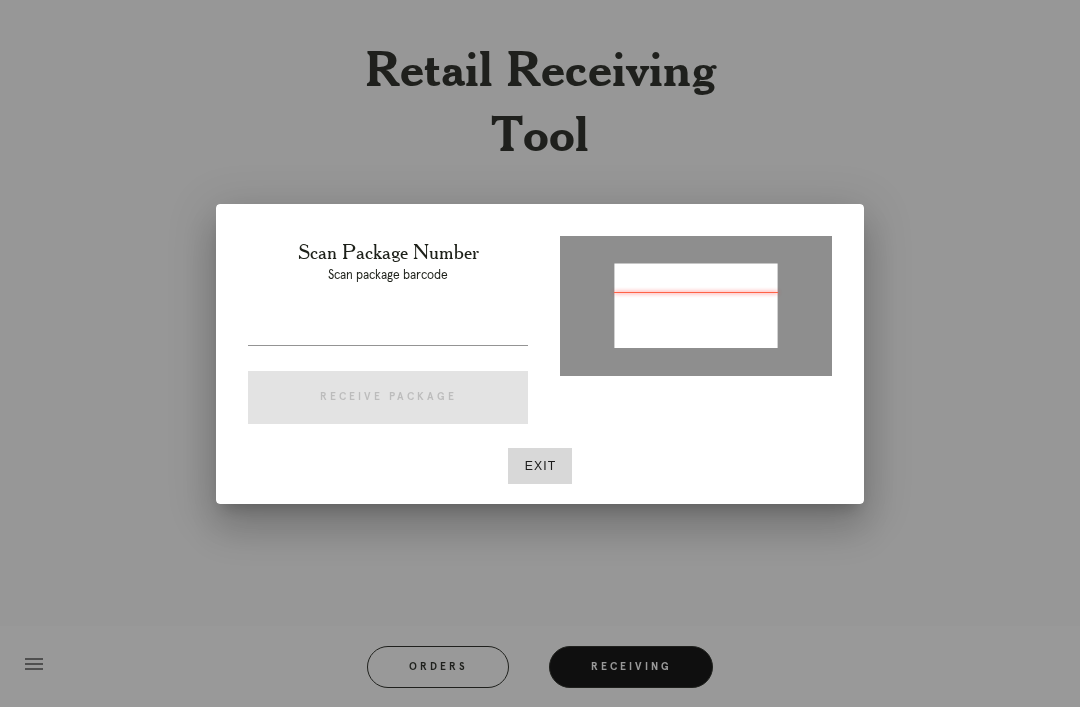 type on "P153463140400059" 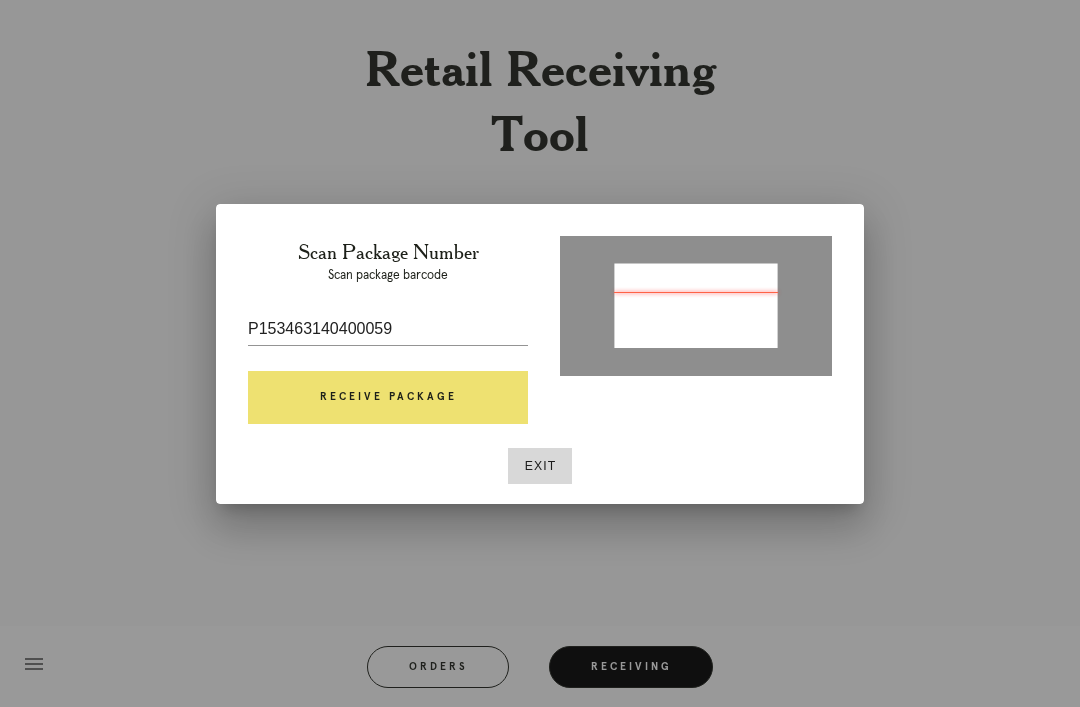 click on "Receive Package" at bounding box center [388, 398] 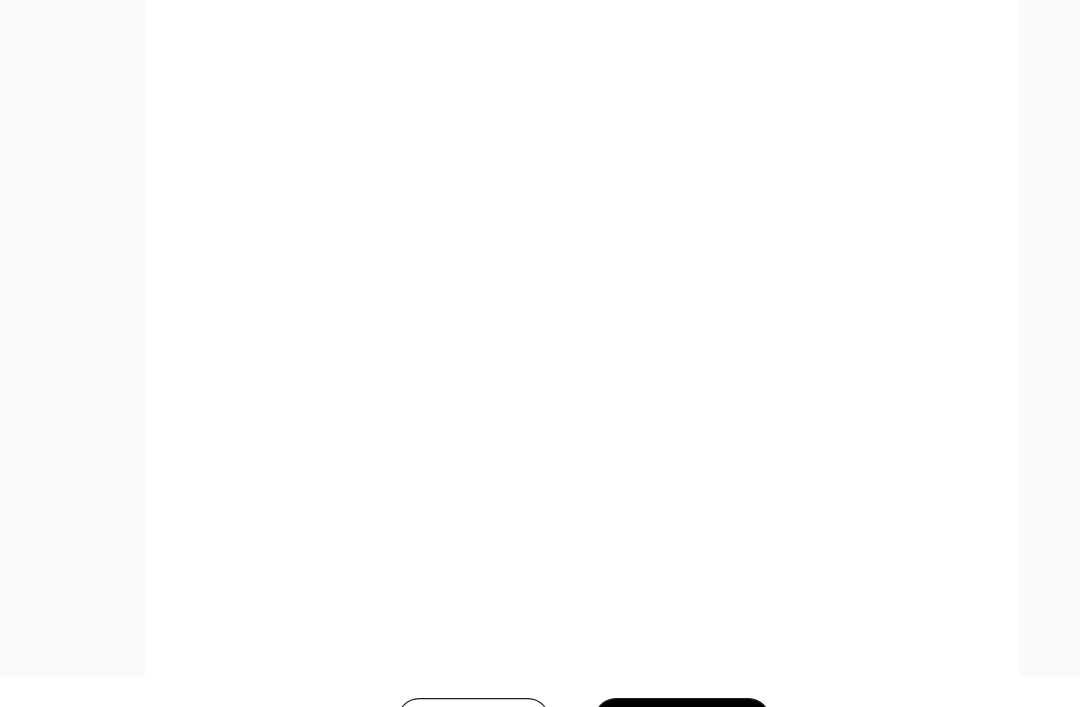 scroll, scrollTop: 915, scrollLeft: 0, axis: vertical 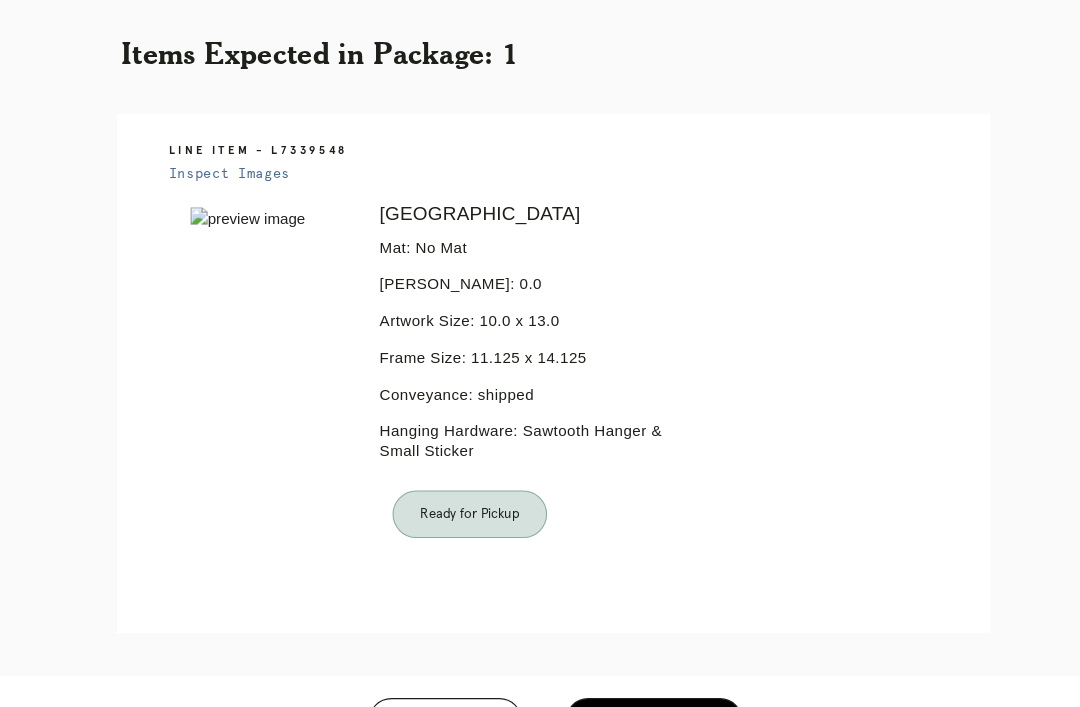click on "Receiving" at bounding box center [631, 667] 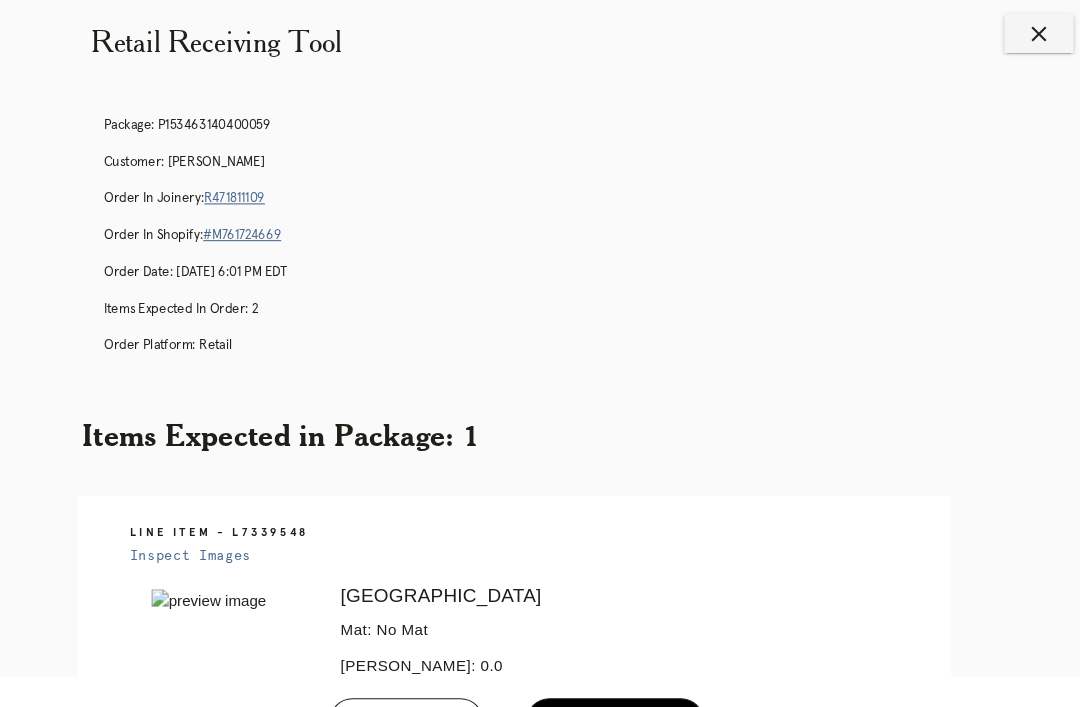 scroll, scrollTop: 0, scrollLeft: 0, axis: both 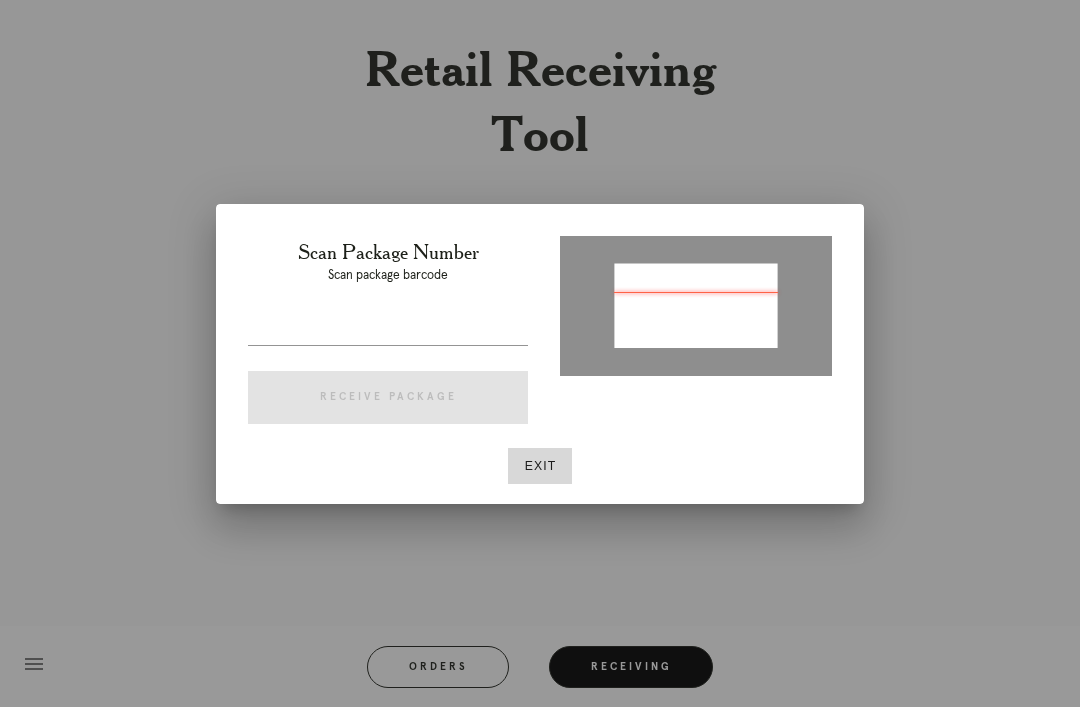 type on "P910003695639563" 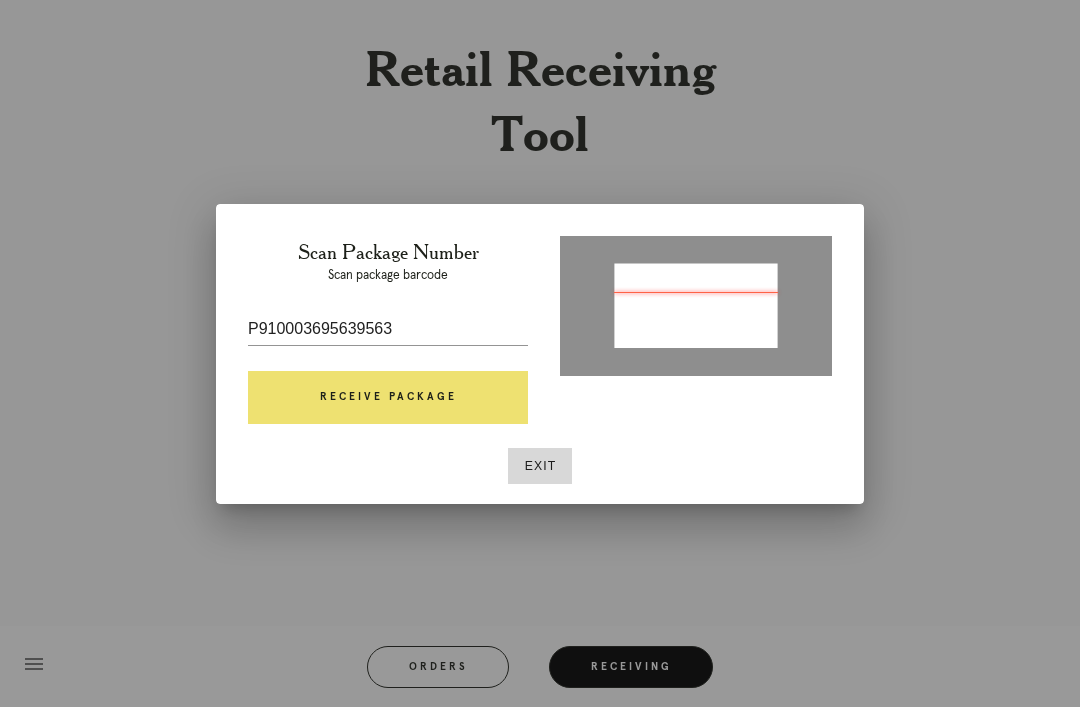 click on "Receive Package" at bounding box center (388, 398) 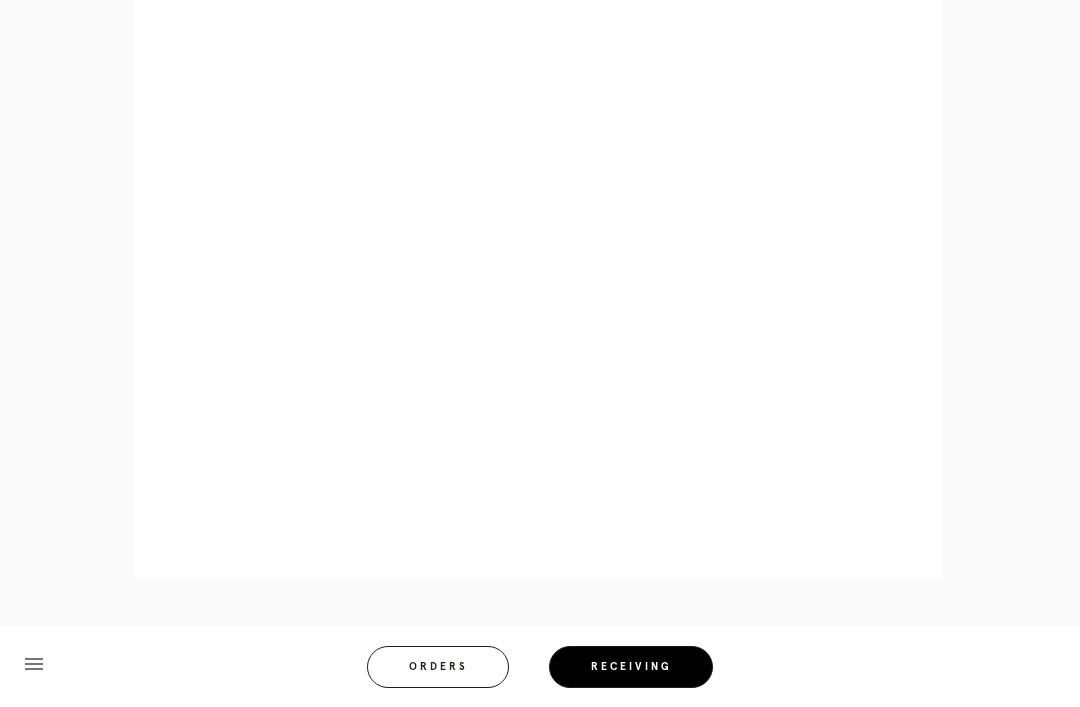 scroll, scrollTop: 928, scrollLeft: 0, axis: vertical 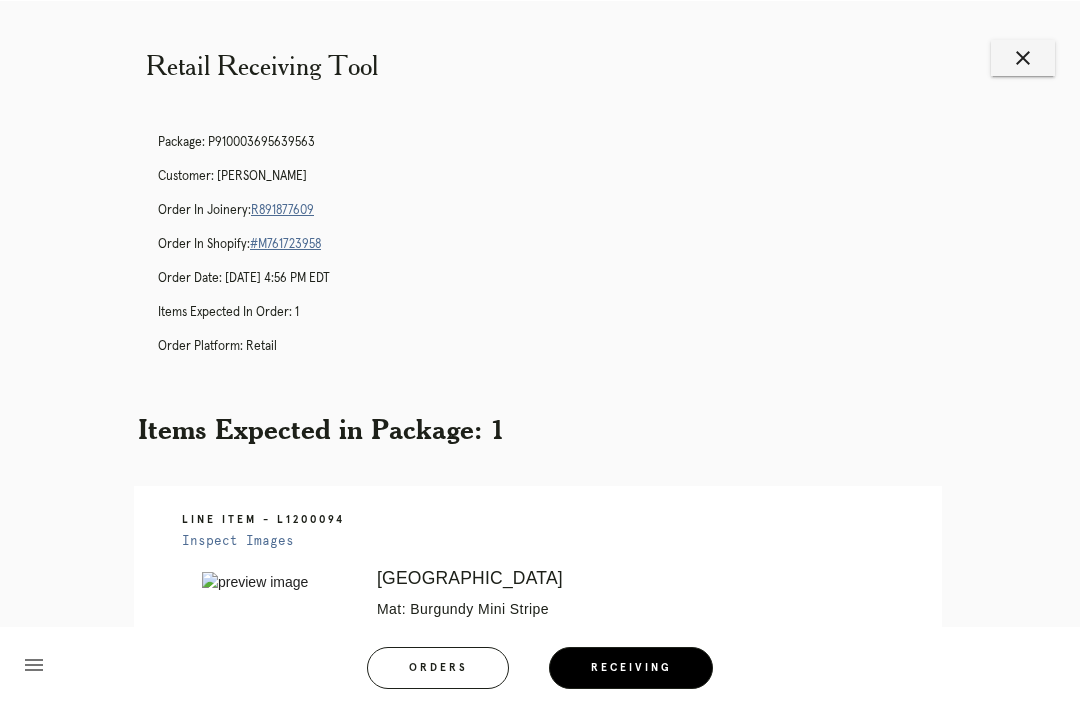 click on "Receiving" at bounding box center [631, 667] 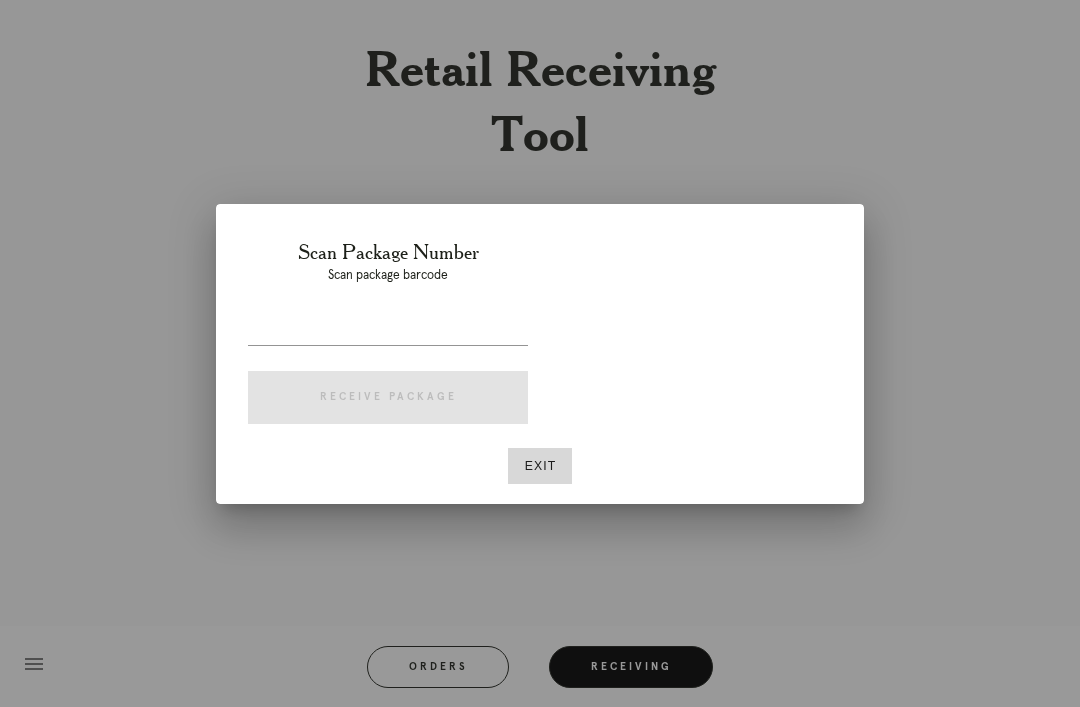 scroll, scrollTop: 0, scrollLeft: 0, axis: both 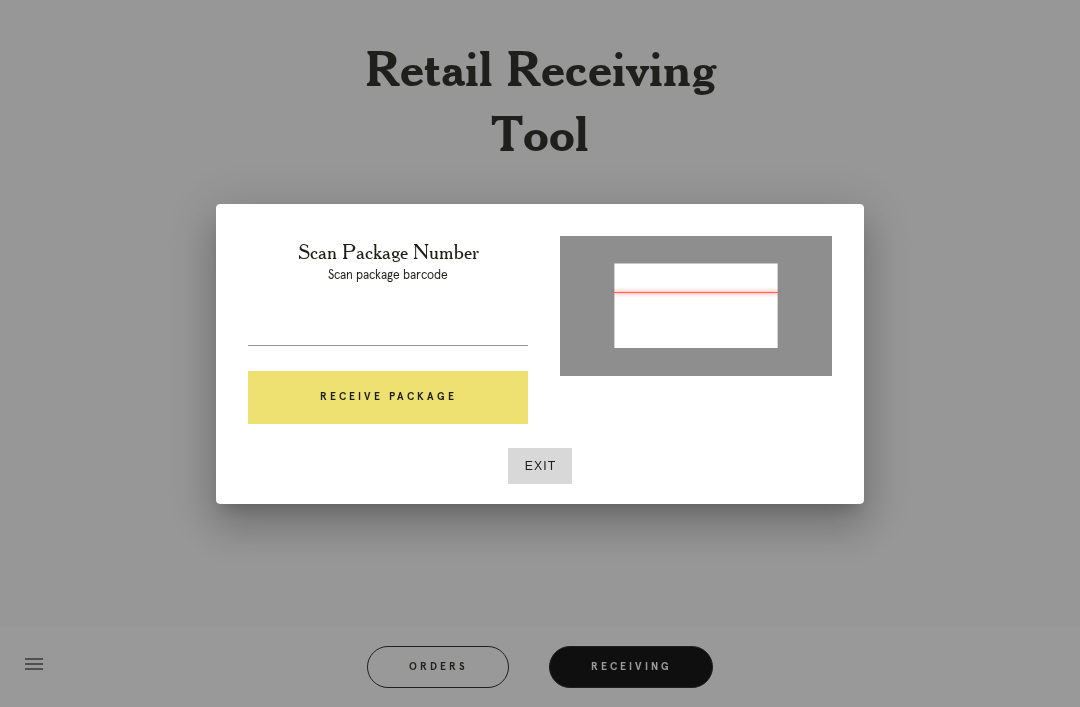 type on "P612510055885324" 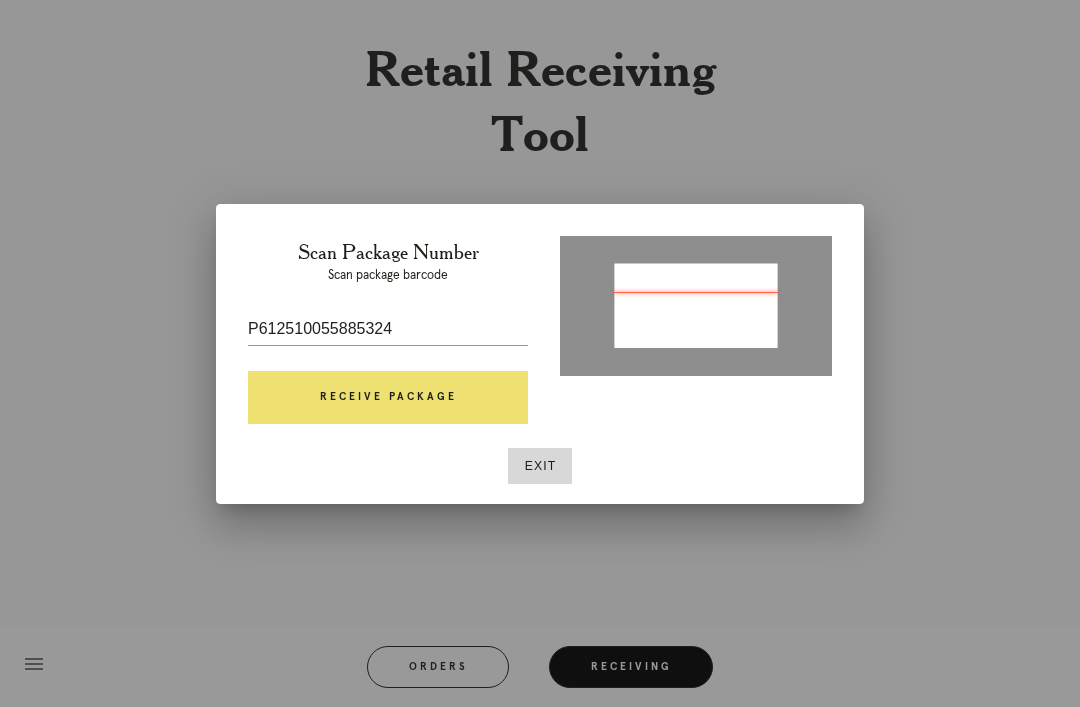 click on "Receive Package" at bounding box center (388, 398) 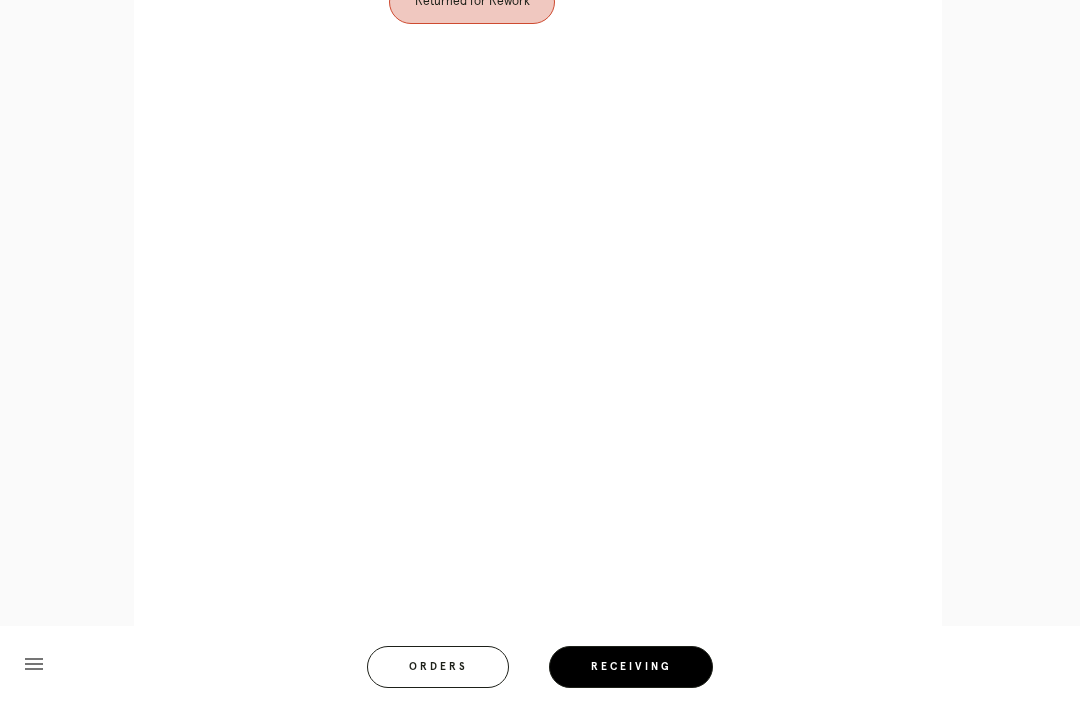 scroll, scrollTop: 941, scrollLeft: 0, axis: vertical 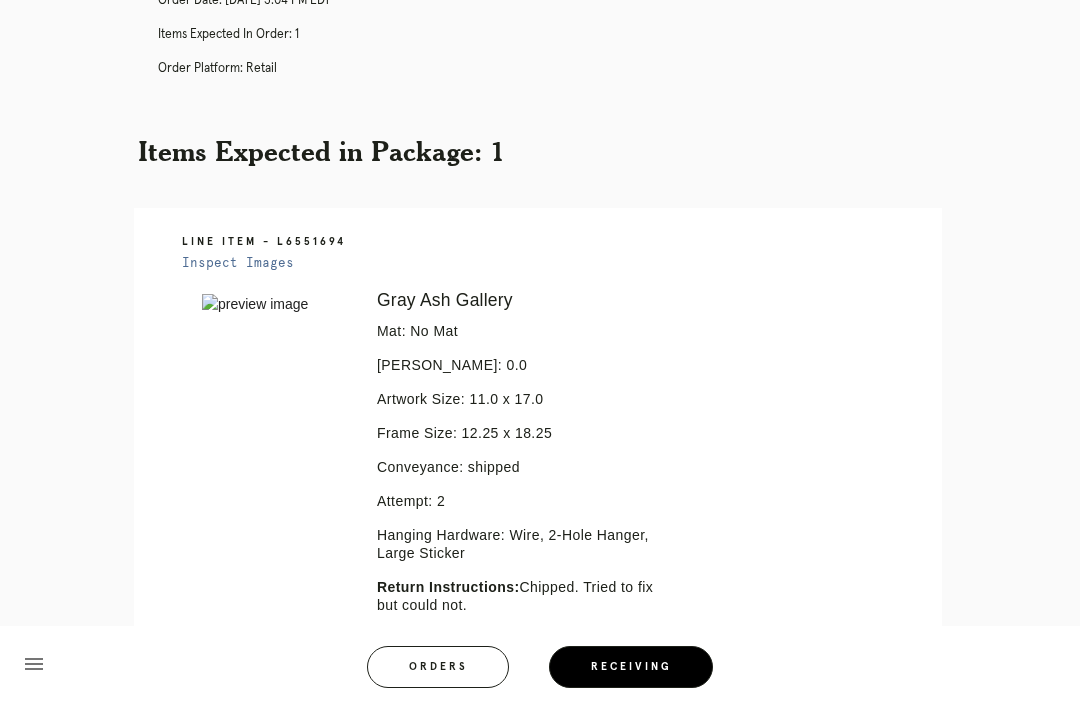 click on "Receiving" at bounding box center [631, 667] 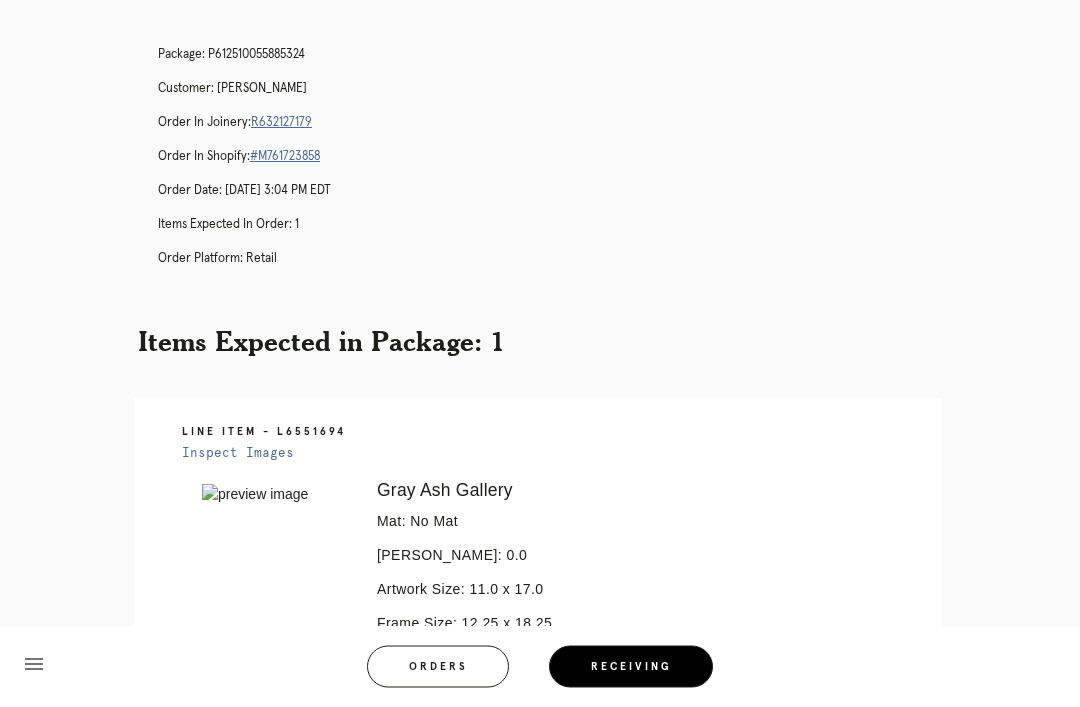scroll, scrollTop: 0, scrollLeft: 0, axis: both 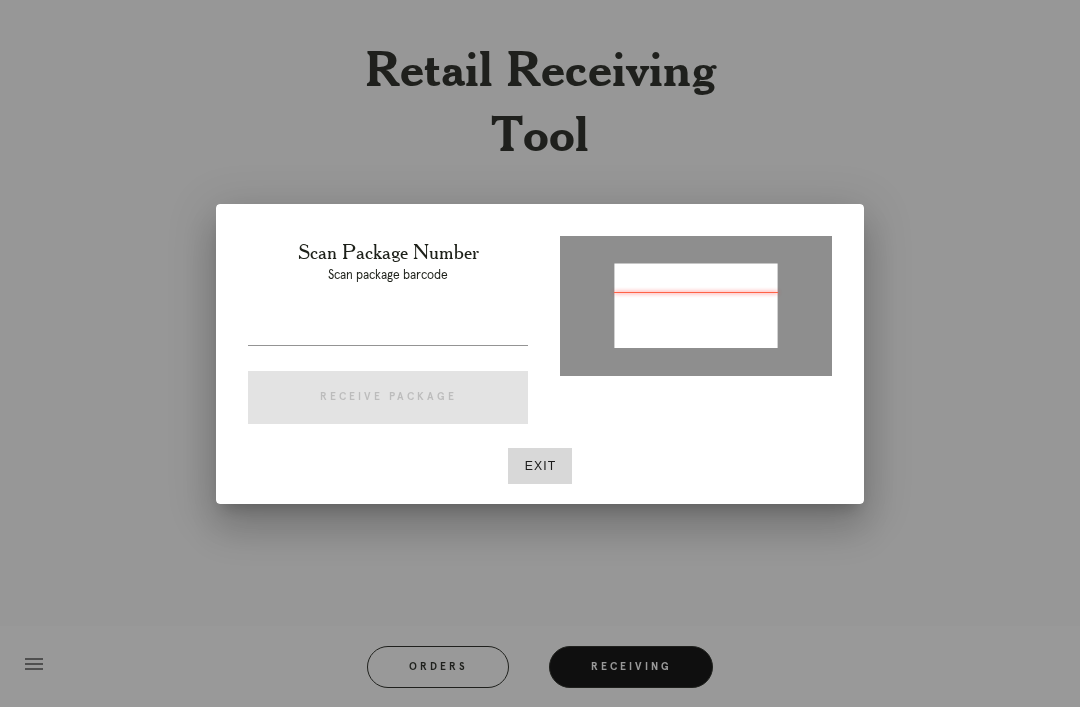 type on "P351379804144170" 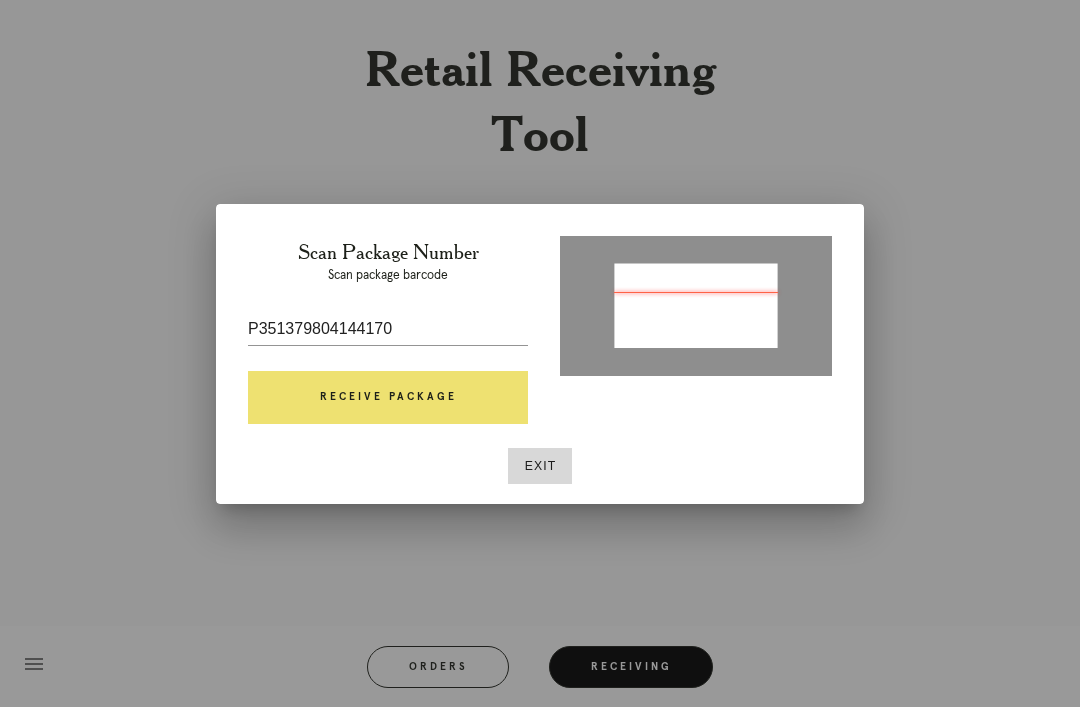 click on "Receive Package" at bounding box center [388, 398] 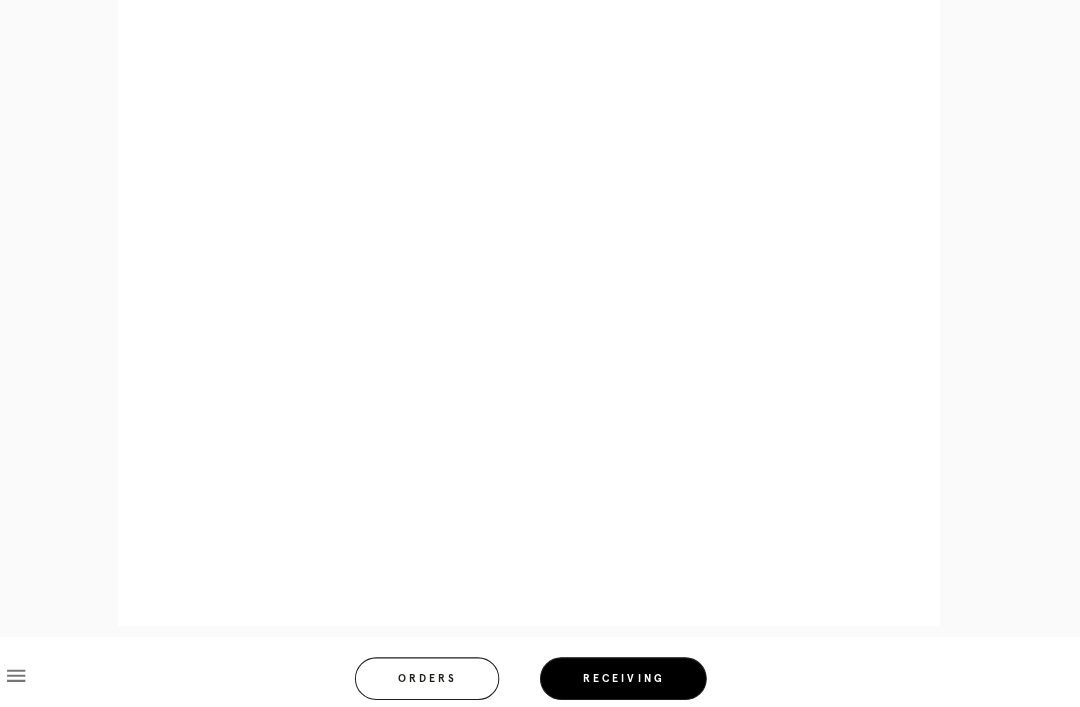 scroll, scrollTop: 937, scrollLeft: 0, axis: vertical 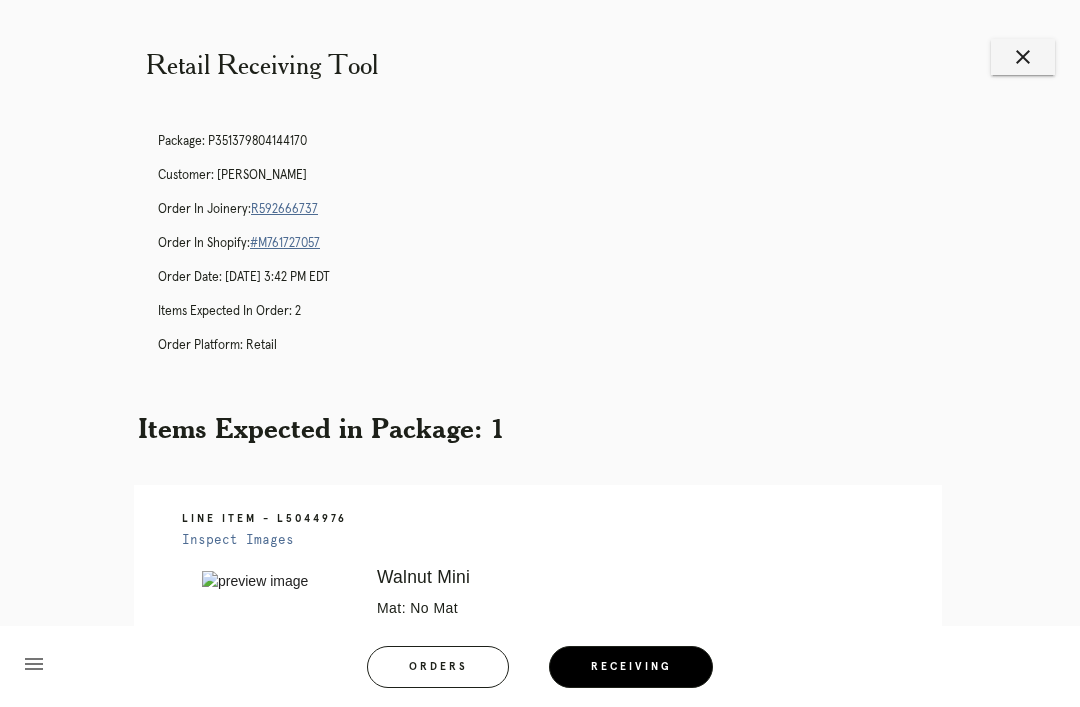 click on "Receiving" at bounding box center [631, 667] 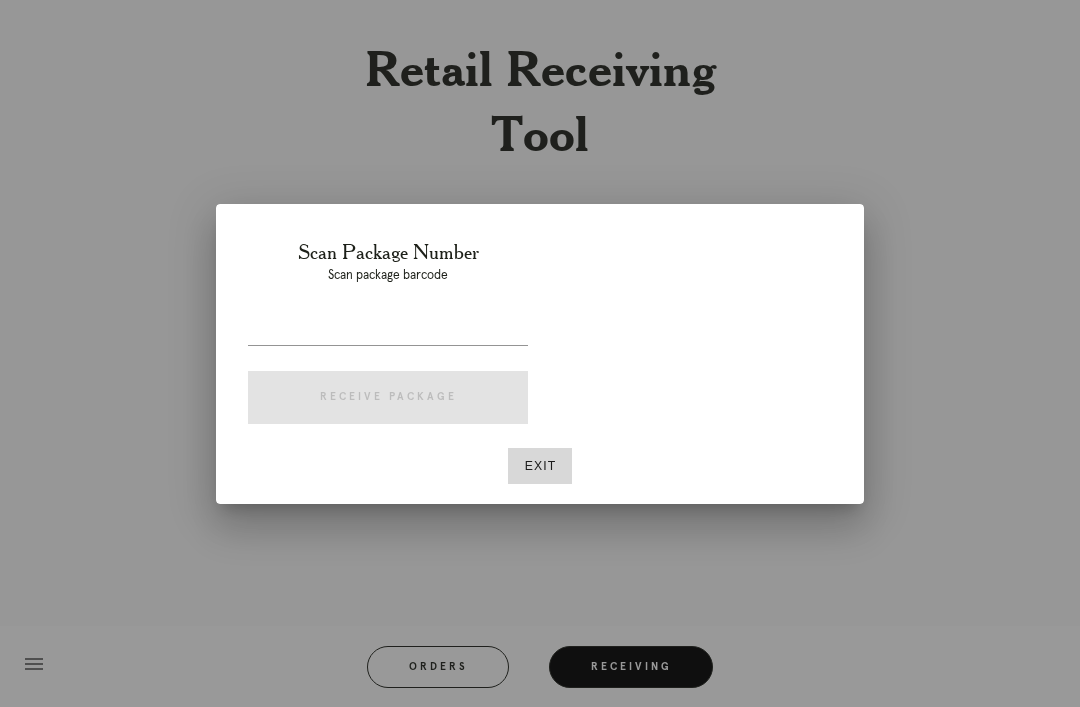 scroll, scrollTop: 0, scrollLeft: 0, axis: both 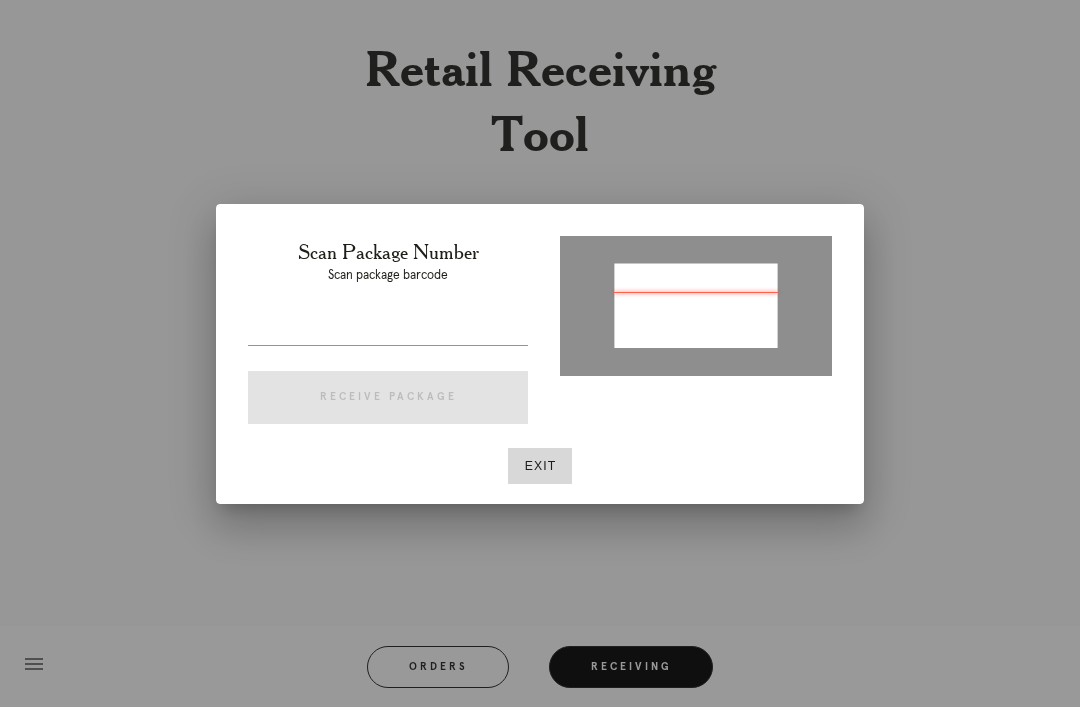 type on "P325557197943407" 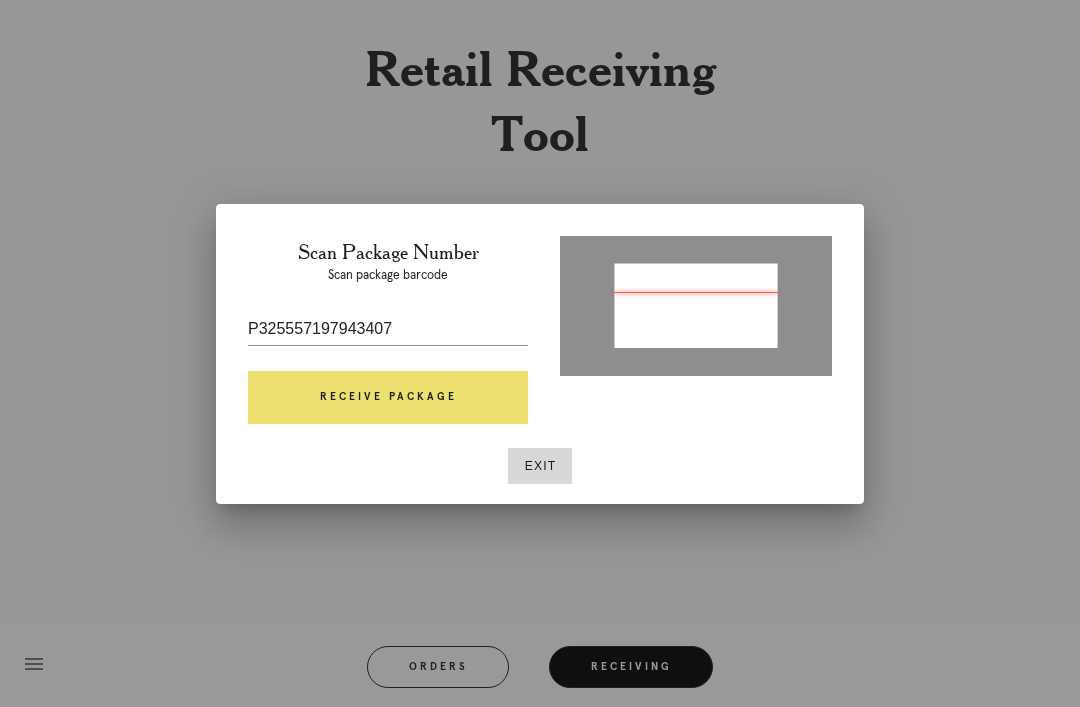 click on "Receive Package" at bounding box center [388, 398] 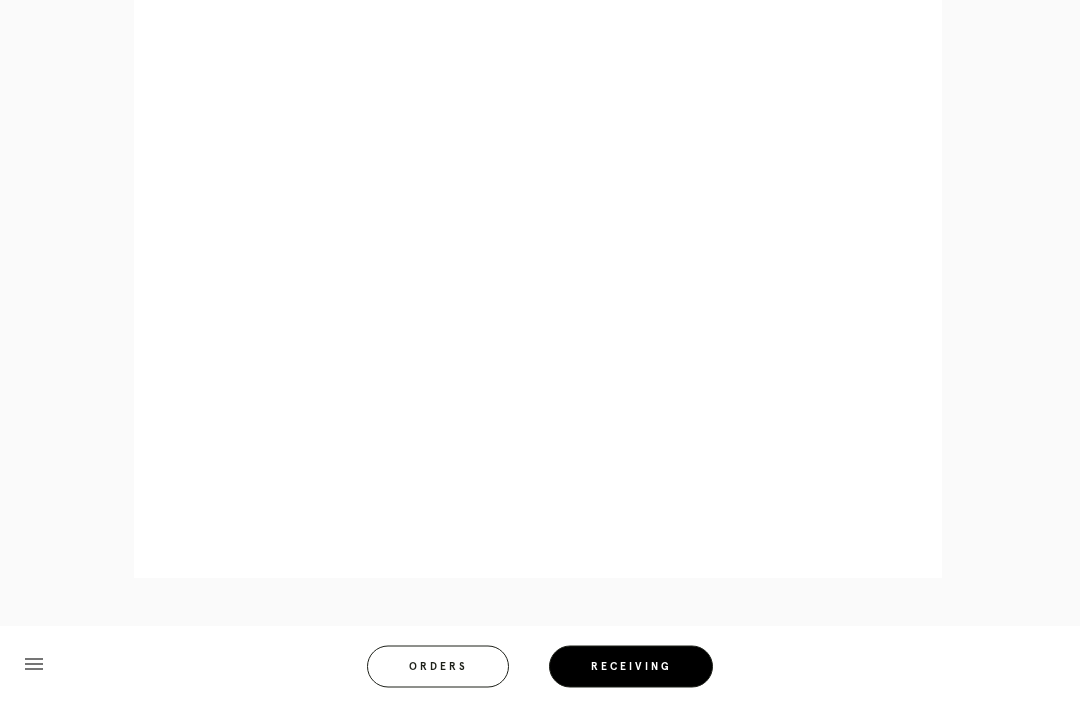 scroll, scrollTop: 858, scrollLeft: 0, axis: vertical 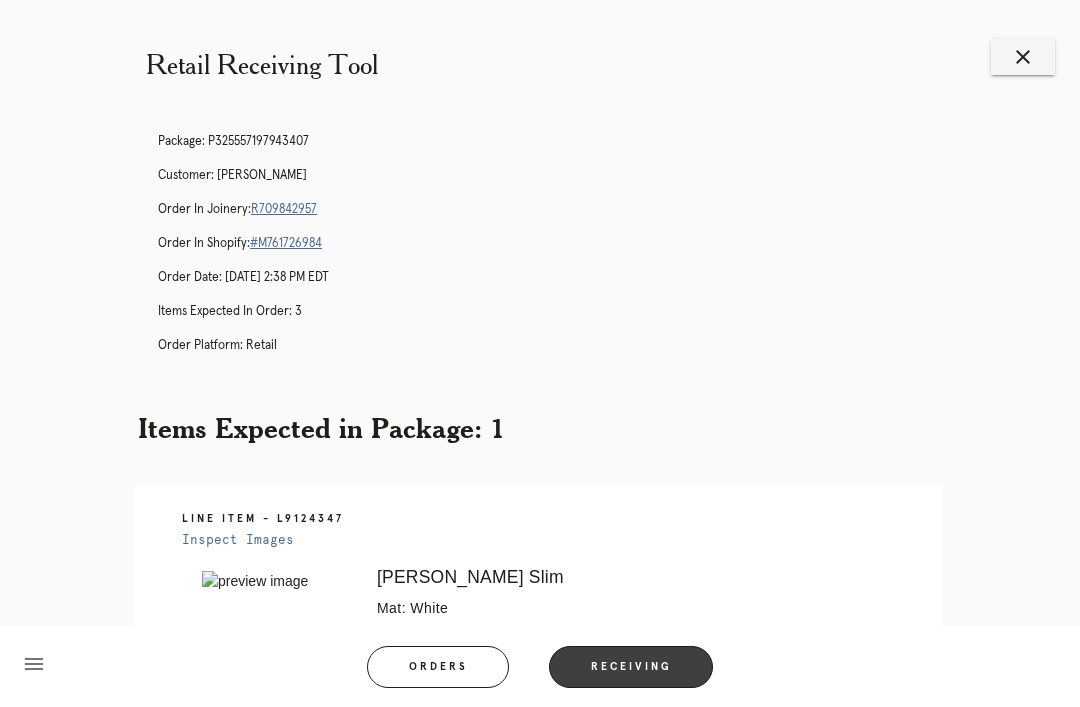 click on "Receiving" at bounding box center (631, 667) 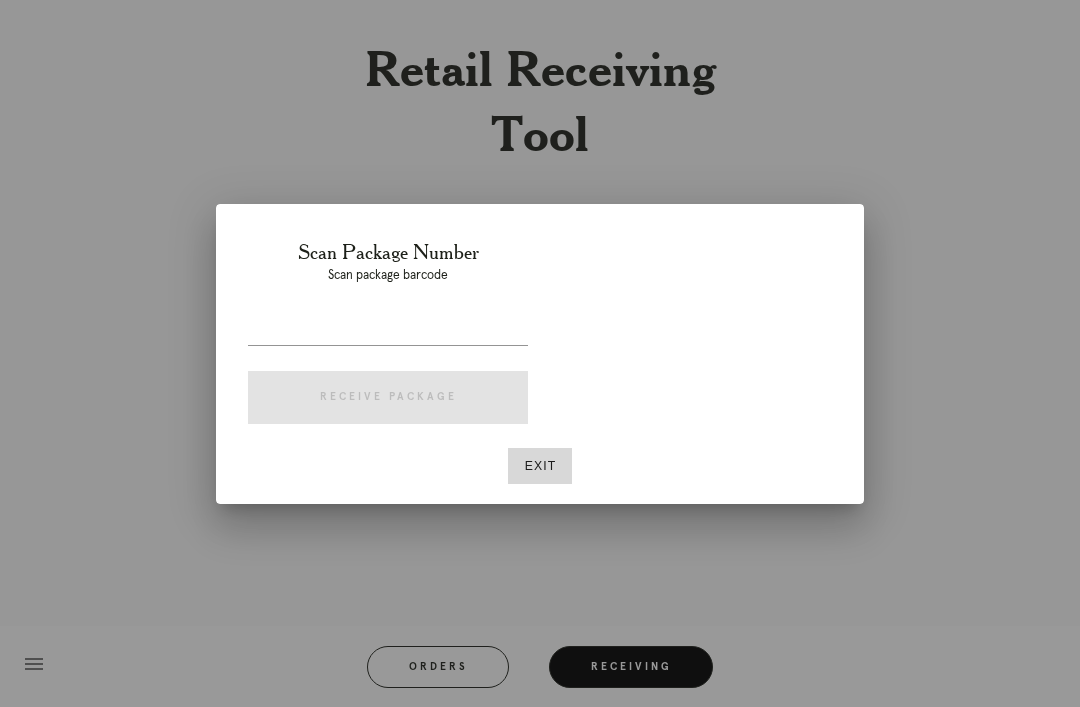 scroll, scrollTop: 0, scrollLeft: 0, axis: both 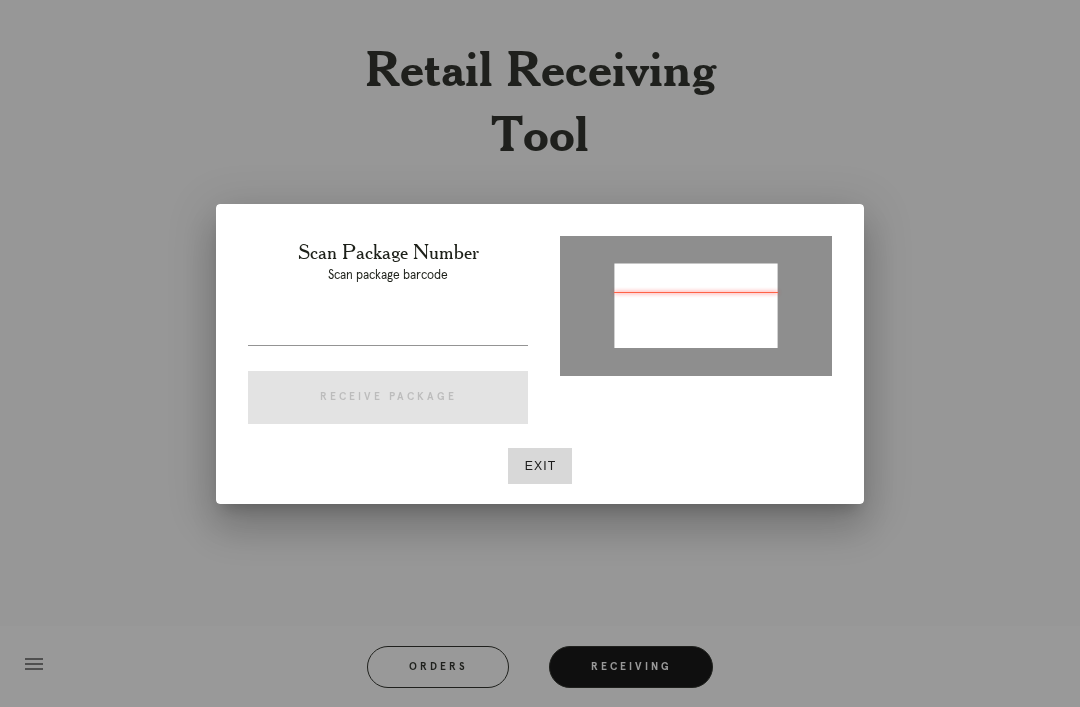 type on "112750717798441" 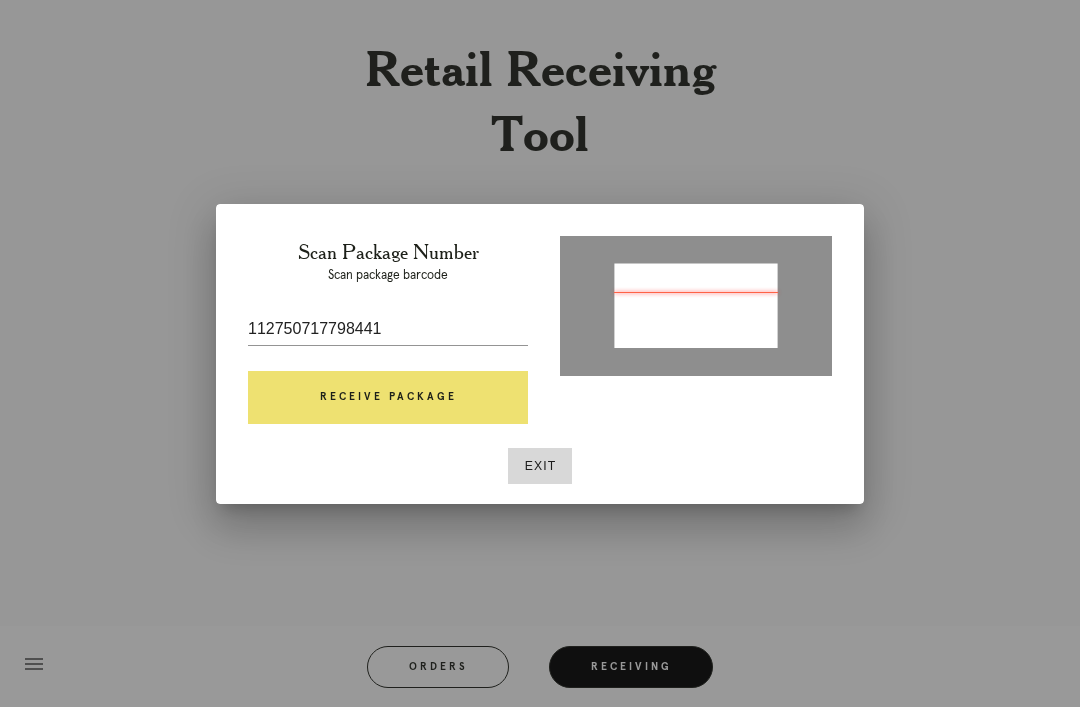 click on "112750717798441" at bounding box center [388, 329] 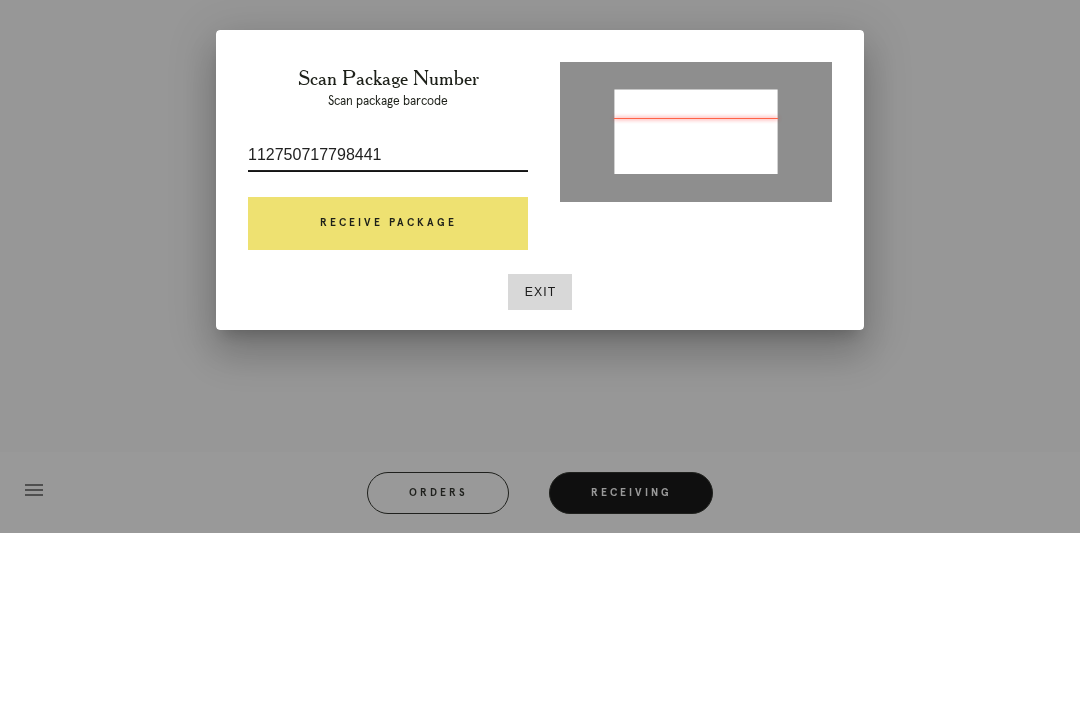 click on "Scan Package Number   Scan package barcode   112750717798441   Receive Package
Exit" at bounding box center [540, 354] 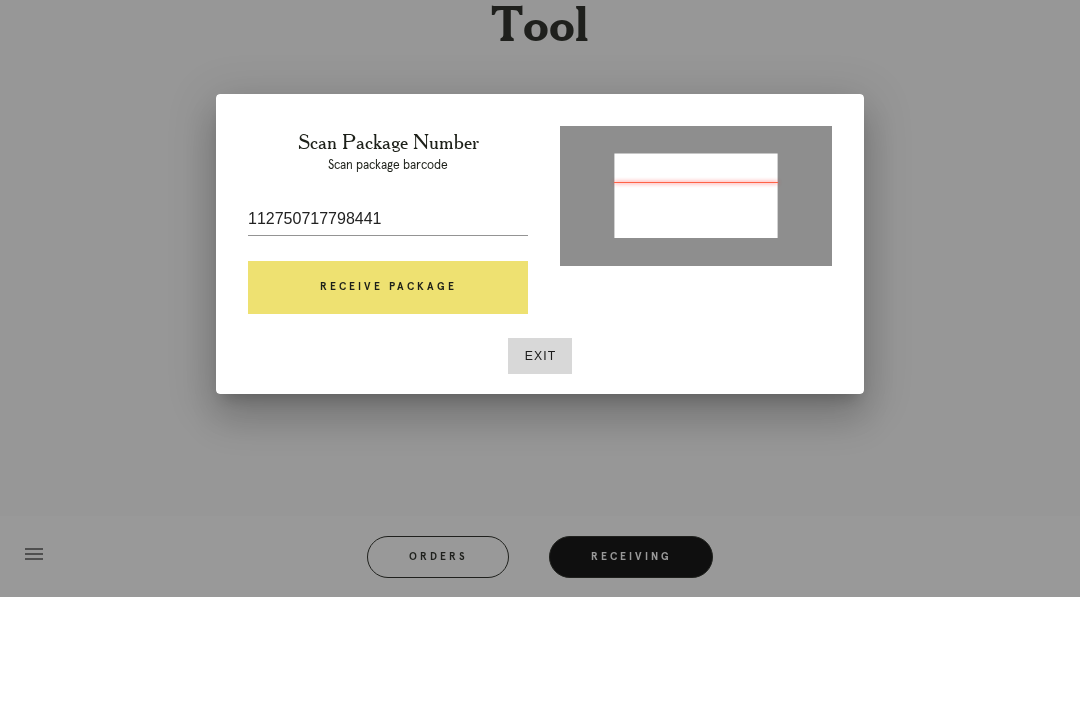 click on "Receive Package" at bounding box center [388, 398] 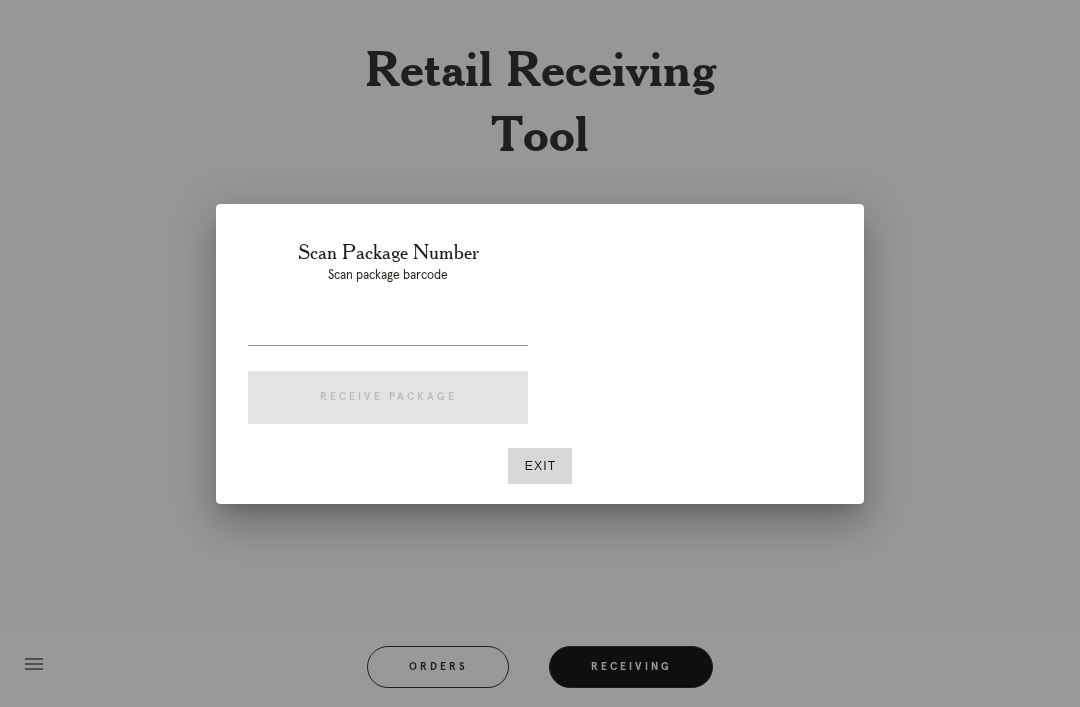 scroll, scrollTop: 64, scrollLeft: 0, axis: vertical 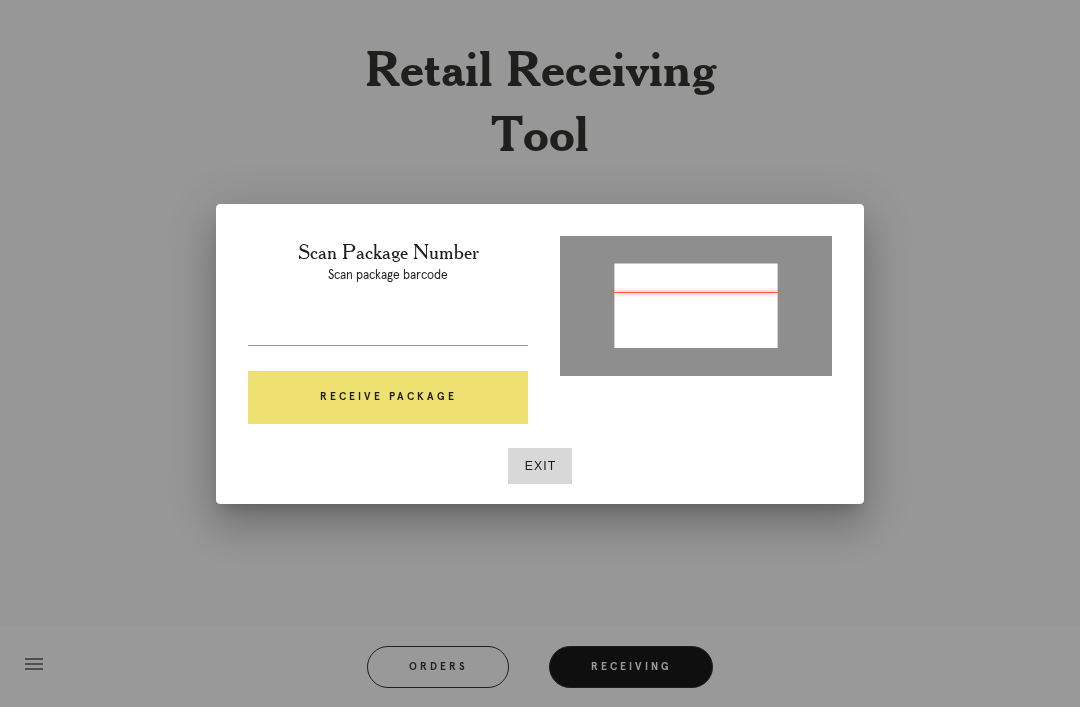 type on "P613176345460325" 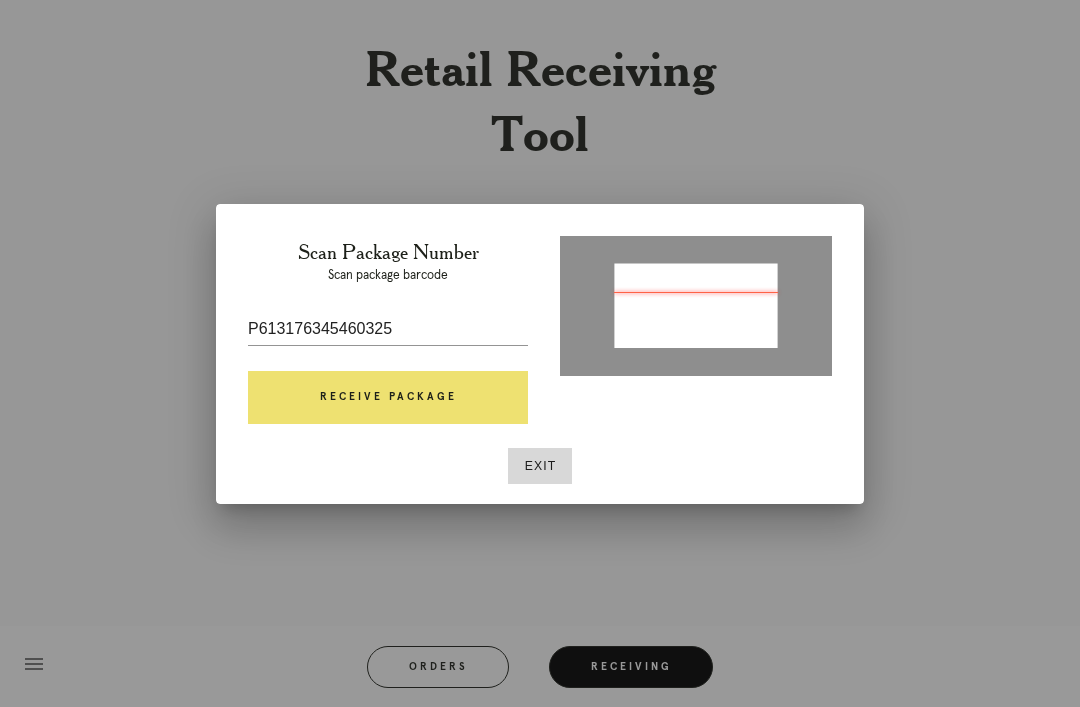 click on "Receive Package" at bounding box center [388, 398] 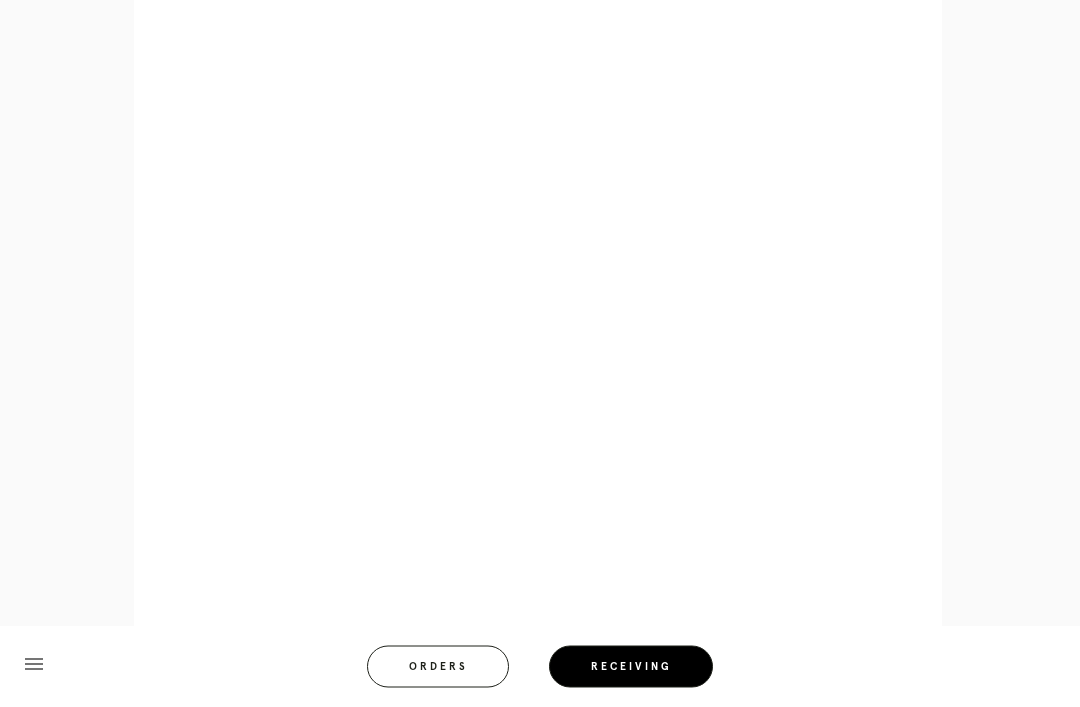 scroll, scrollTop: 993, scrollLeft: 0, axis: vertical 